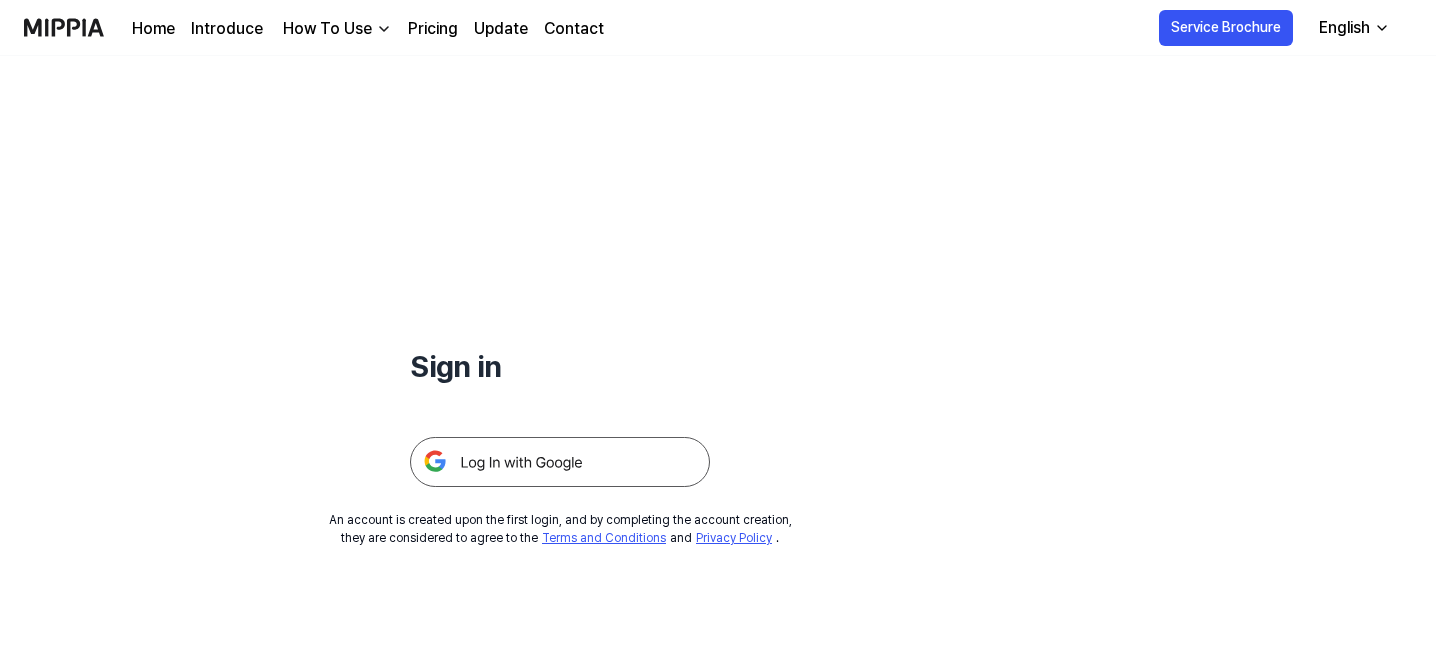 scroll, scrollTop: 192, scrollLeft: 0, axis: vertical 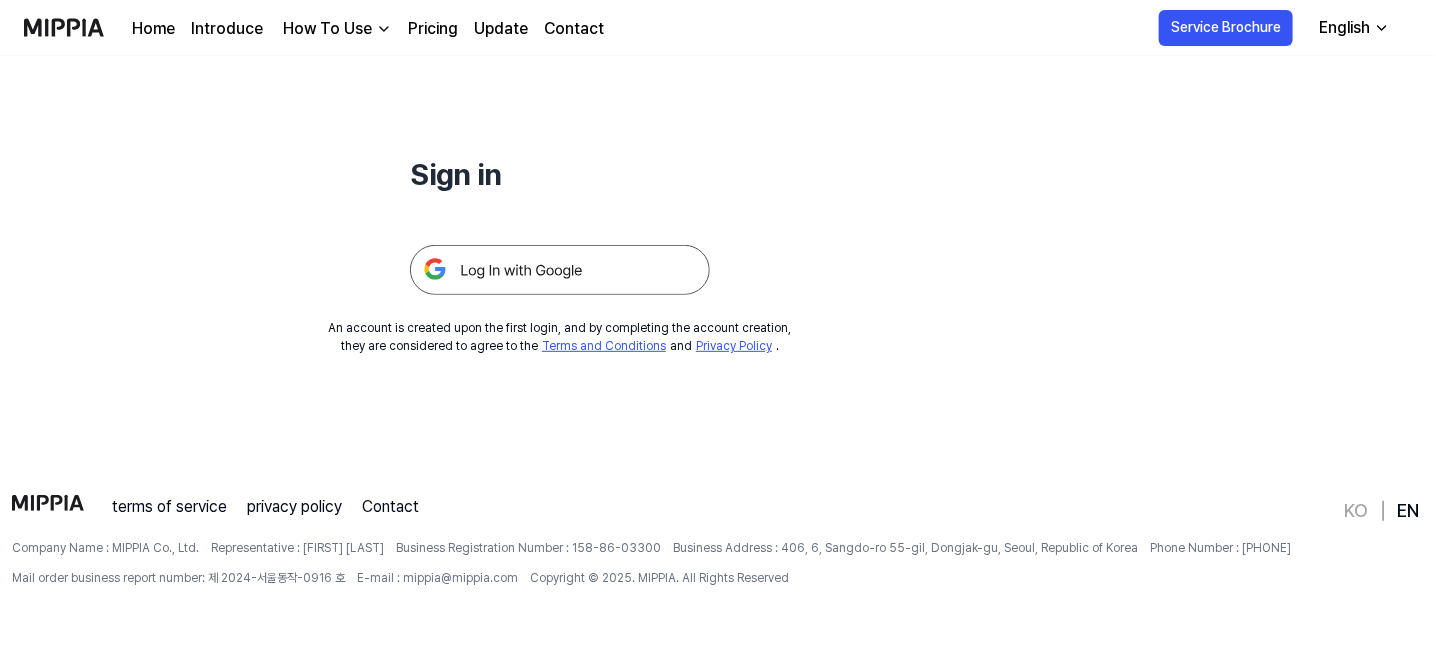 click at bounding box center (560, 270) 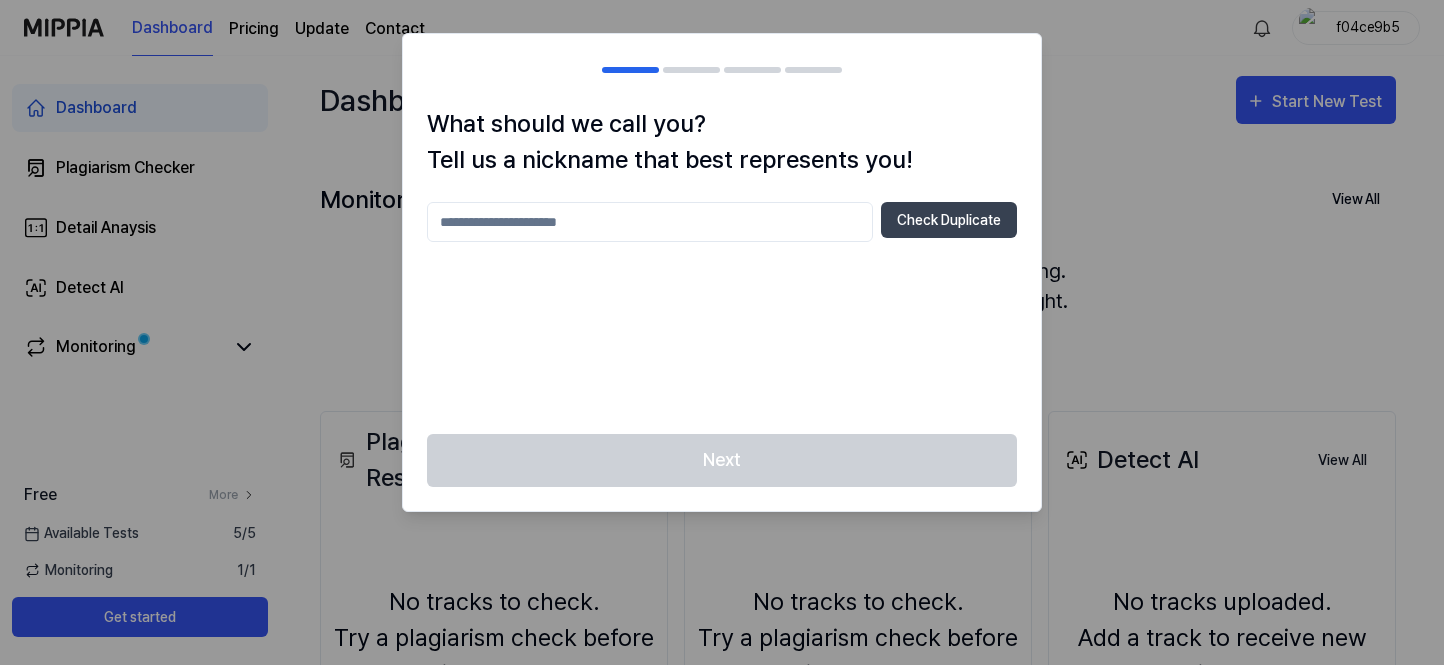 scroll, scrollTop: 0, scrollLeft: 0, axis: both 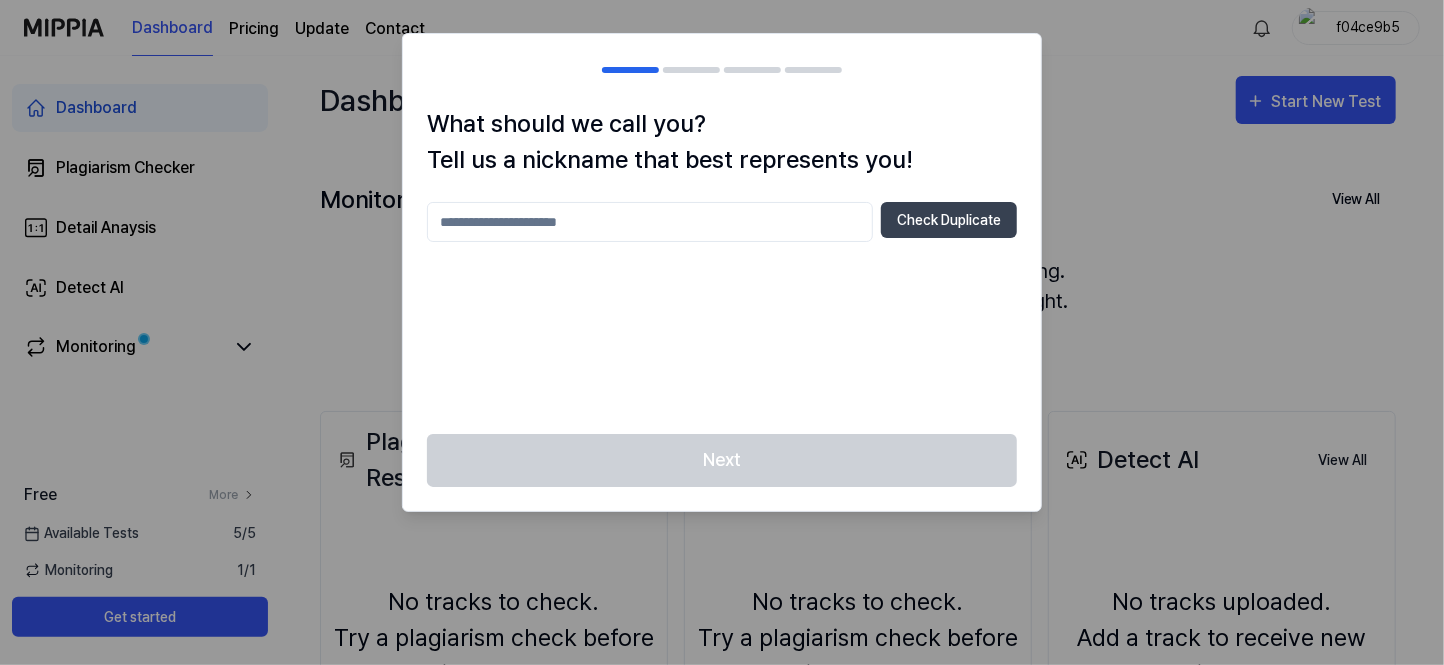 click at bounding box center [650, 222] 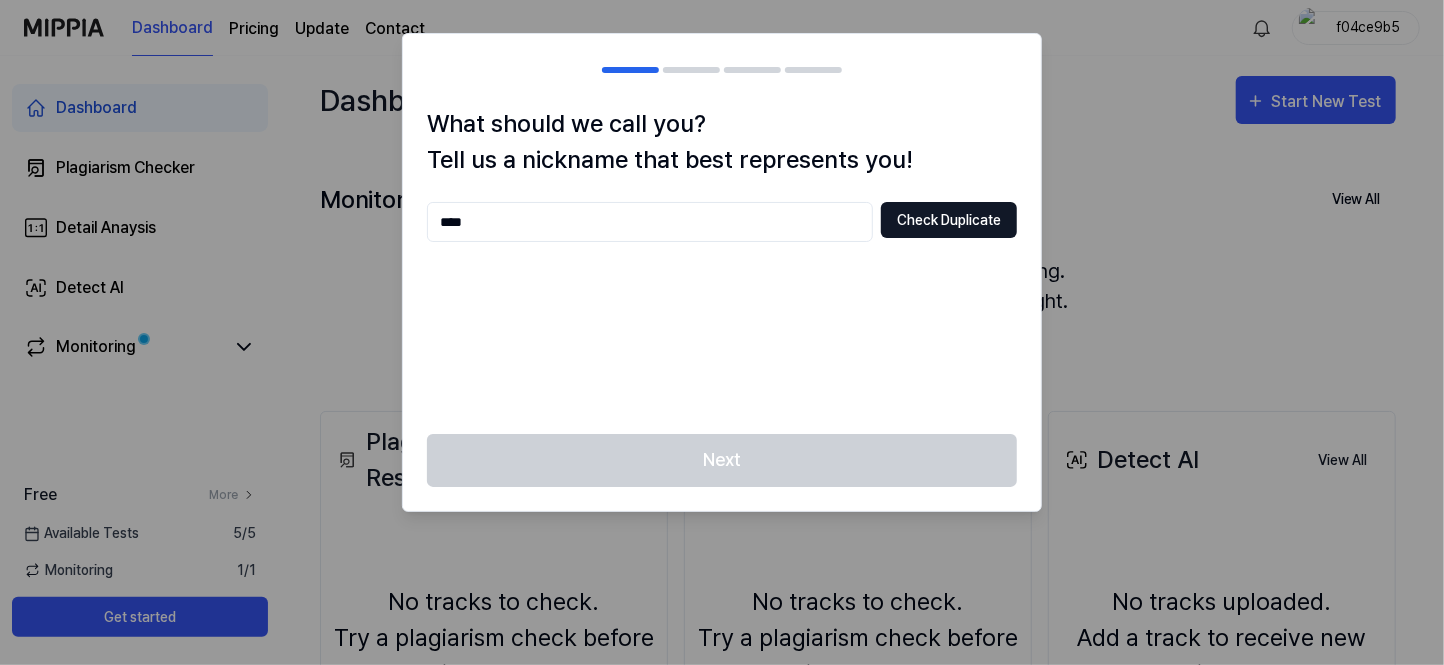 type on "****" 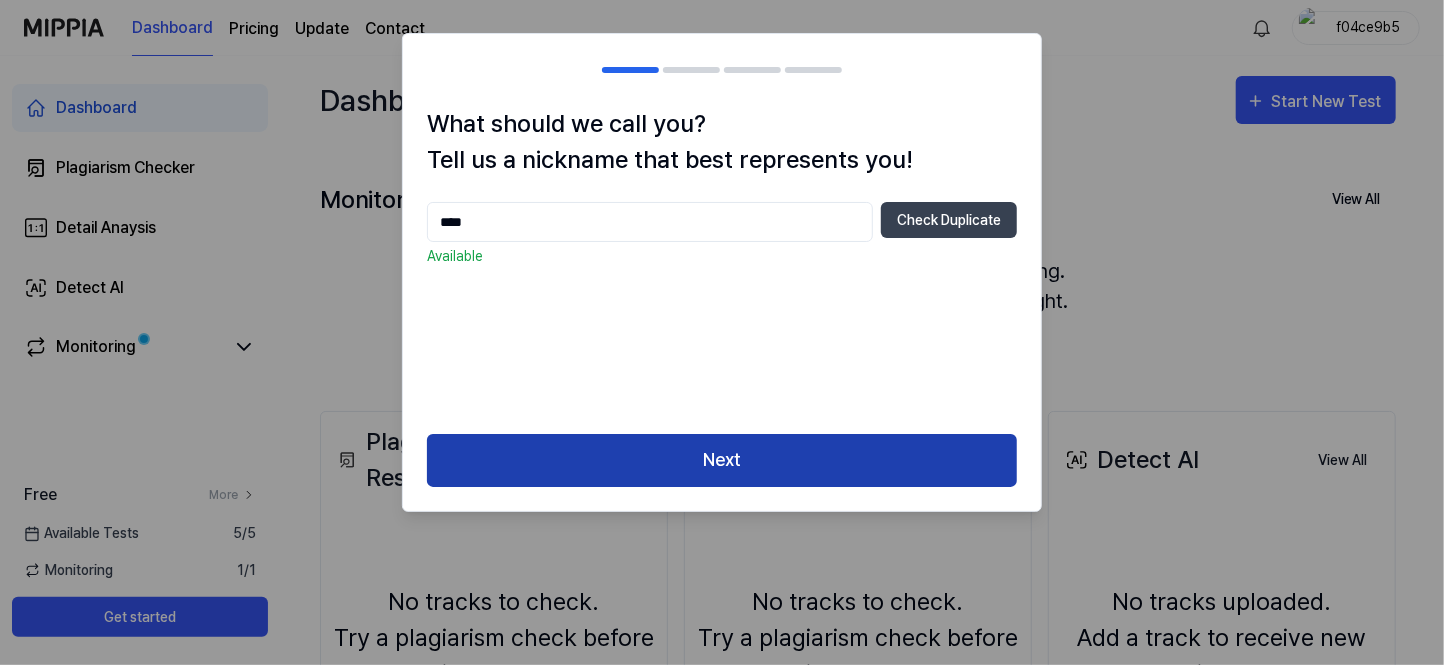 click on "Next" at bounding box center [722, 460] 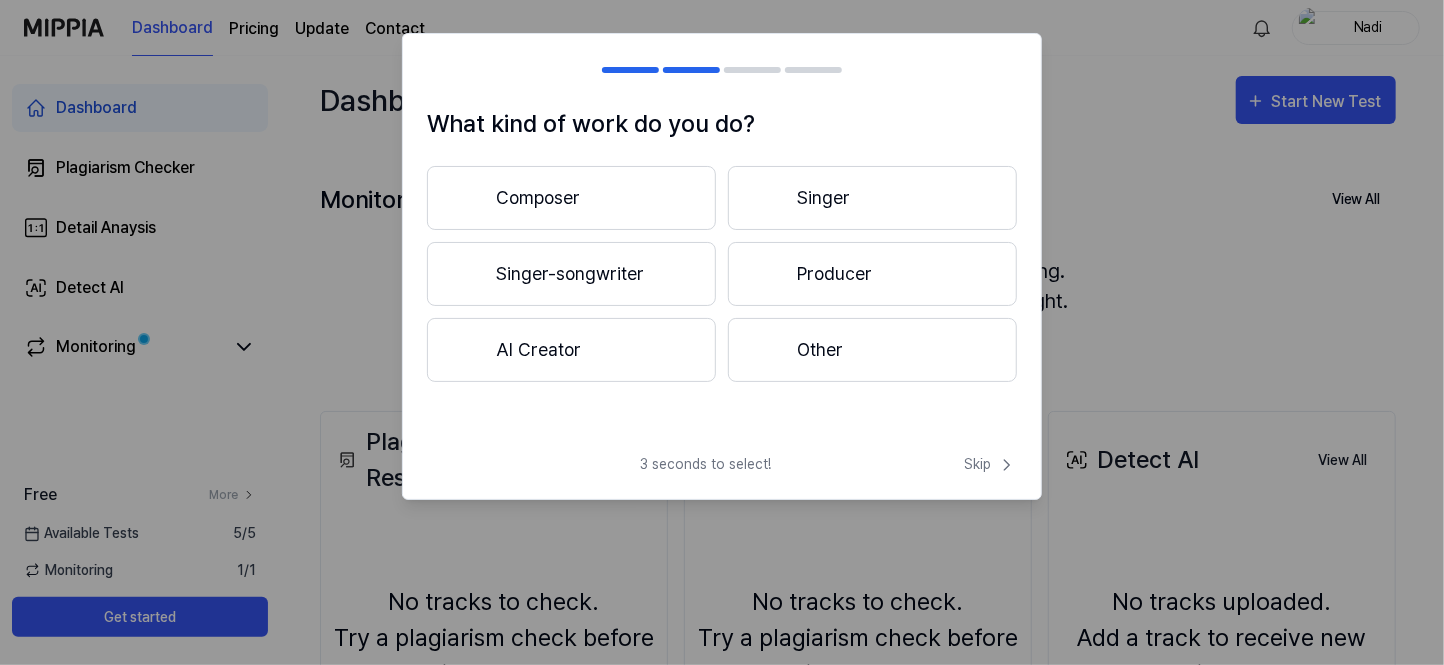 click on "Composer" at bounding box center (571, 198) 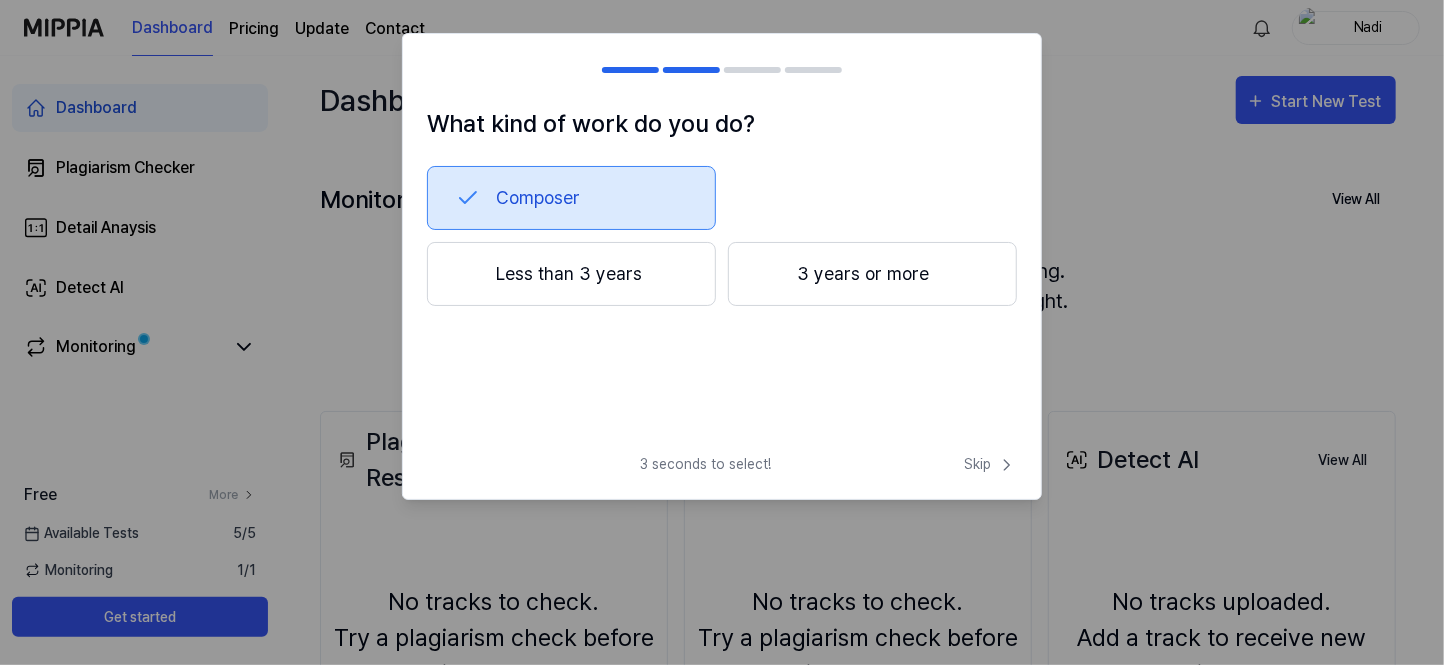 click on "3 years or more" at bounding box center [872, 274] 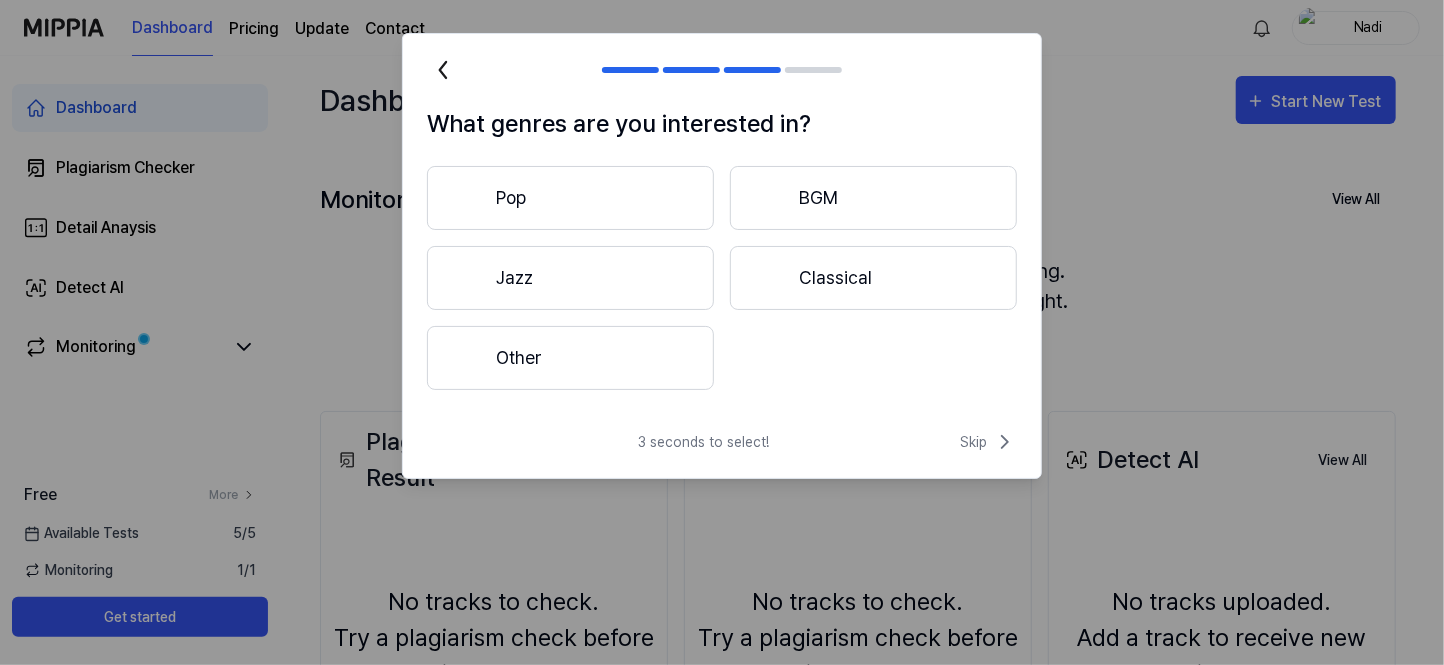 click on "Other" at bounding box center [570, 358] 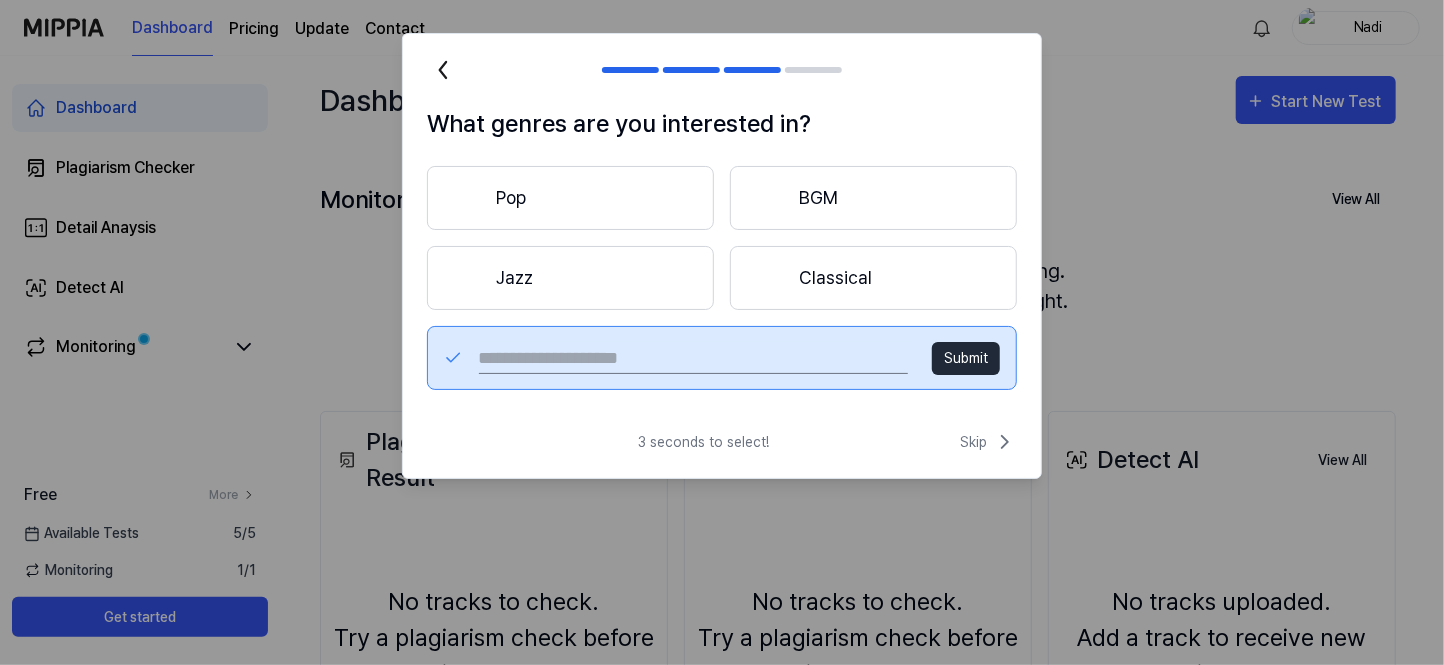 click at bounding box center [693, 358] 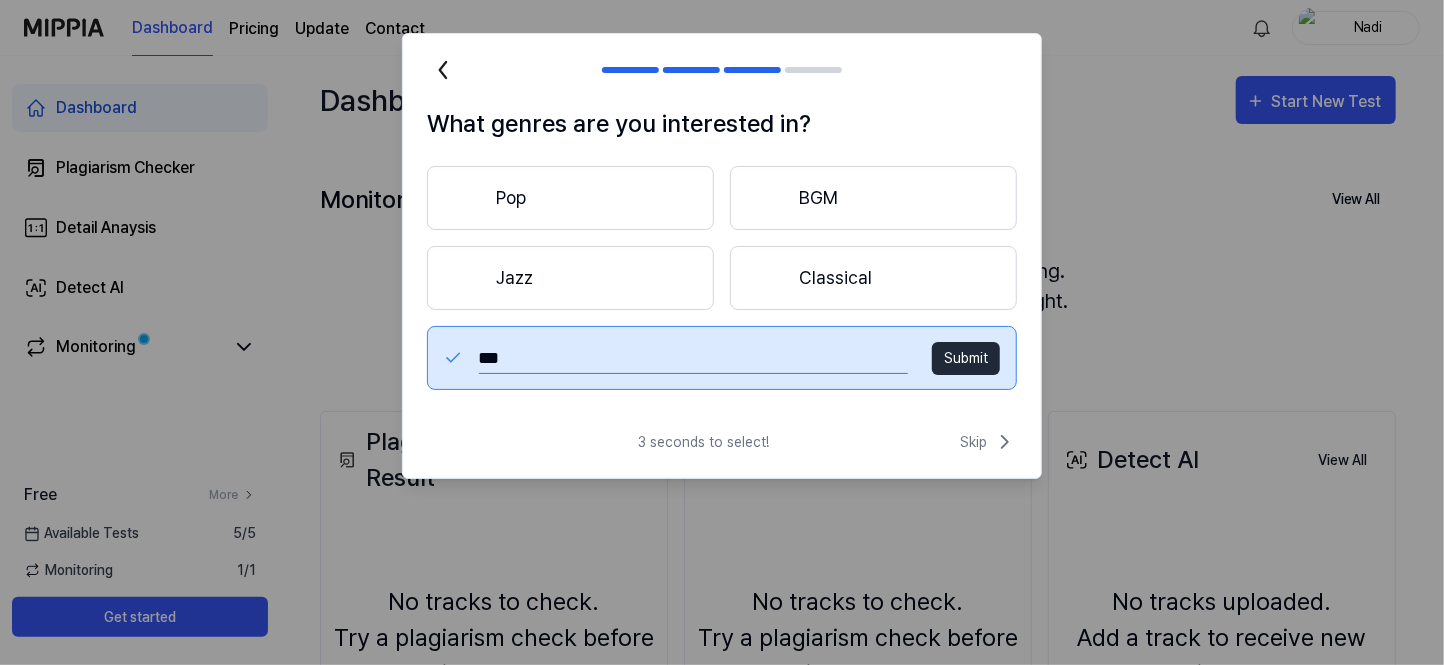 type on "***" 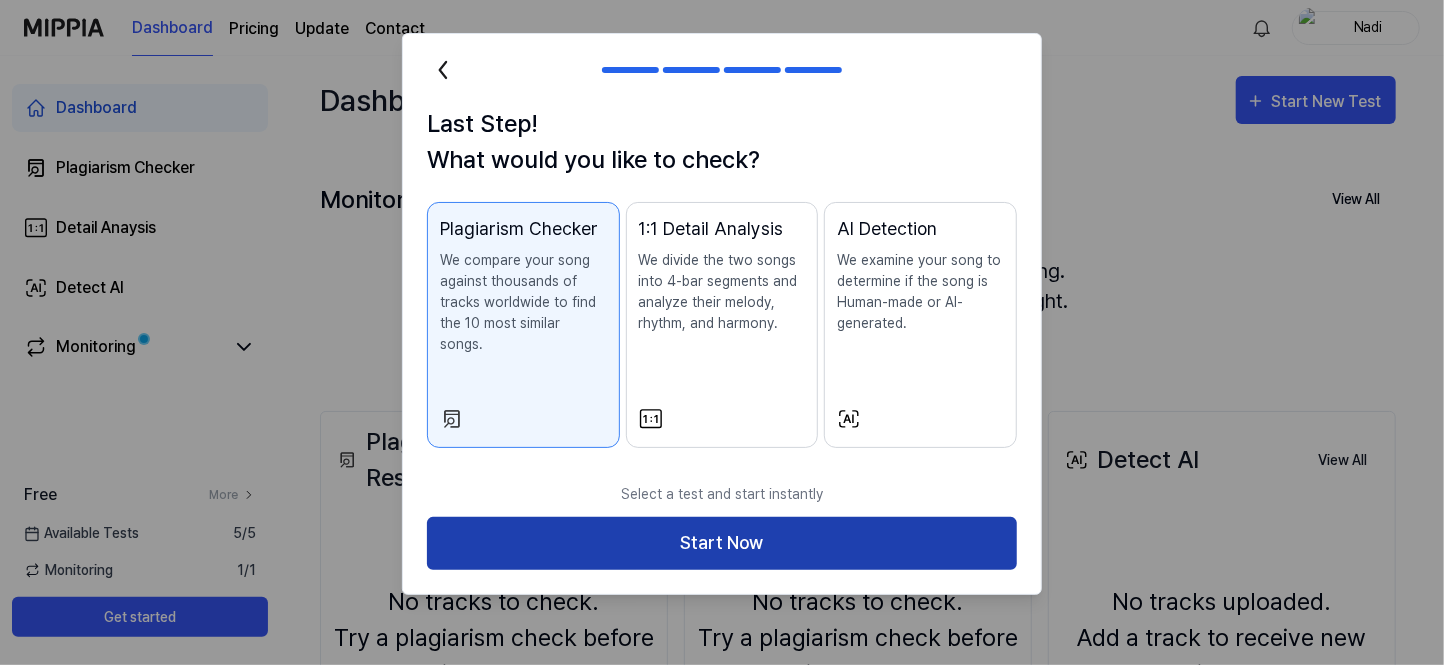 click on "Start Now" at bounding box center (722, 543) 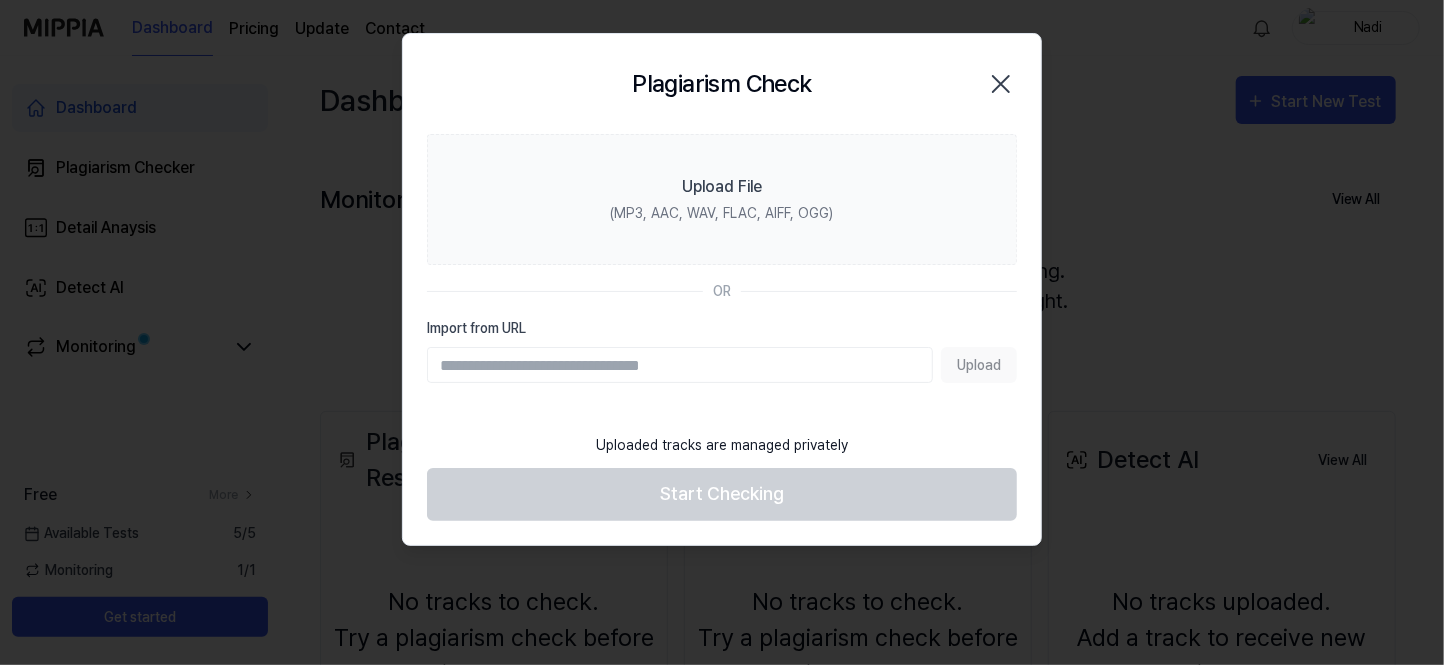 click on "Import from URL" at bounding box center [680, 365] 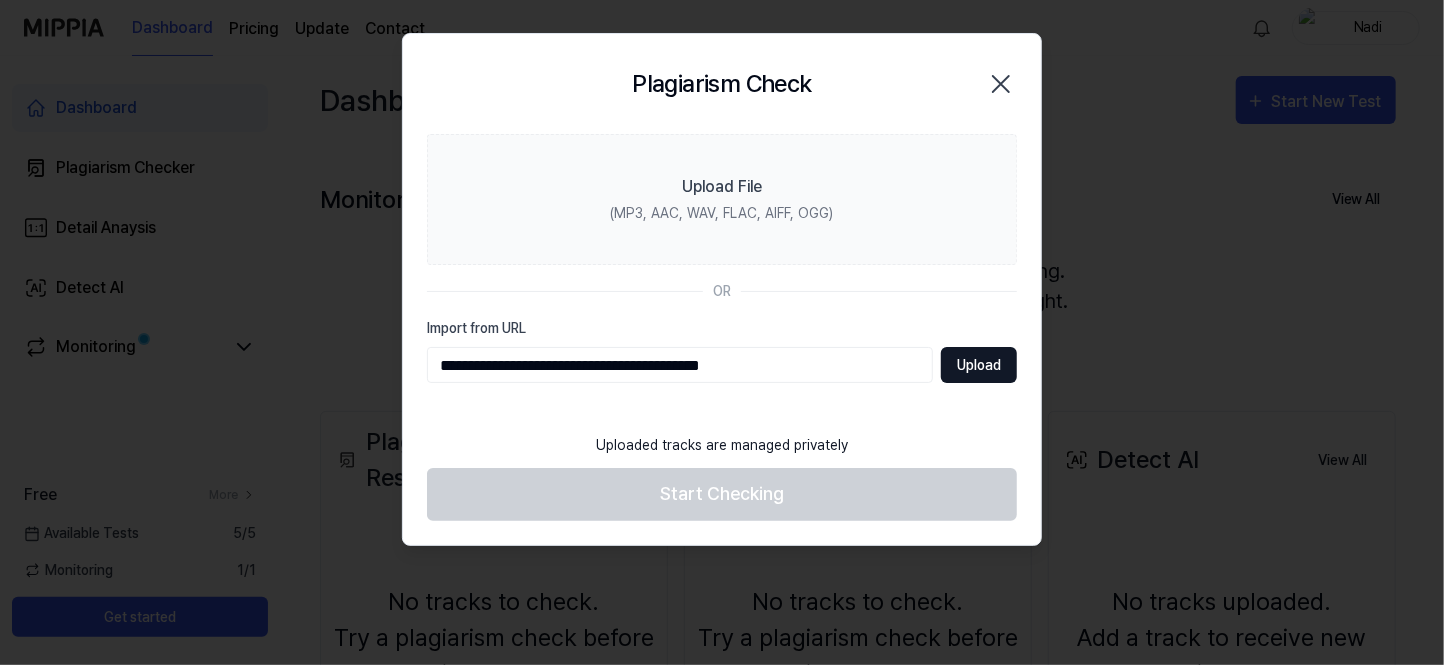 type on "**********" 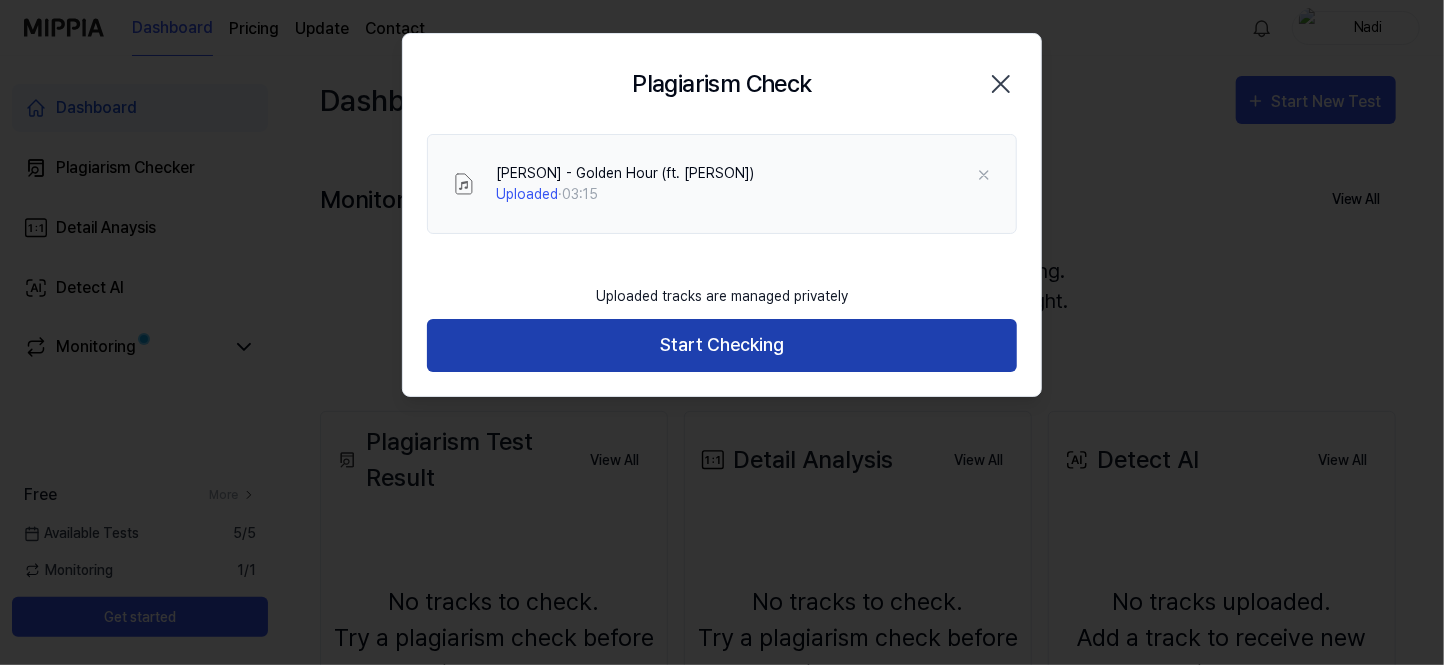 click on "Start Checking" at bounding box center (722, 345) 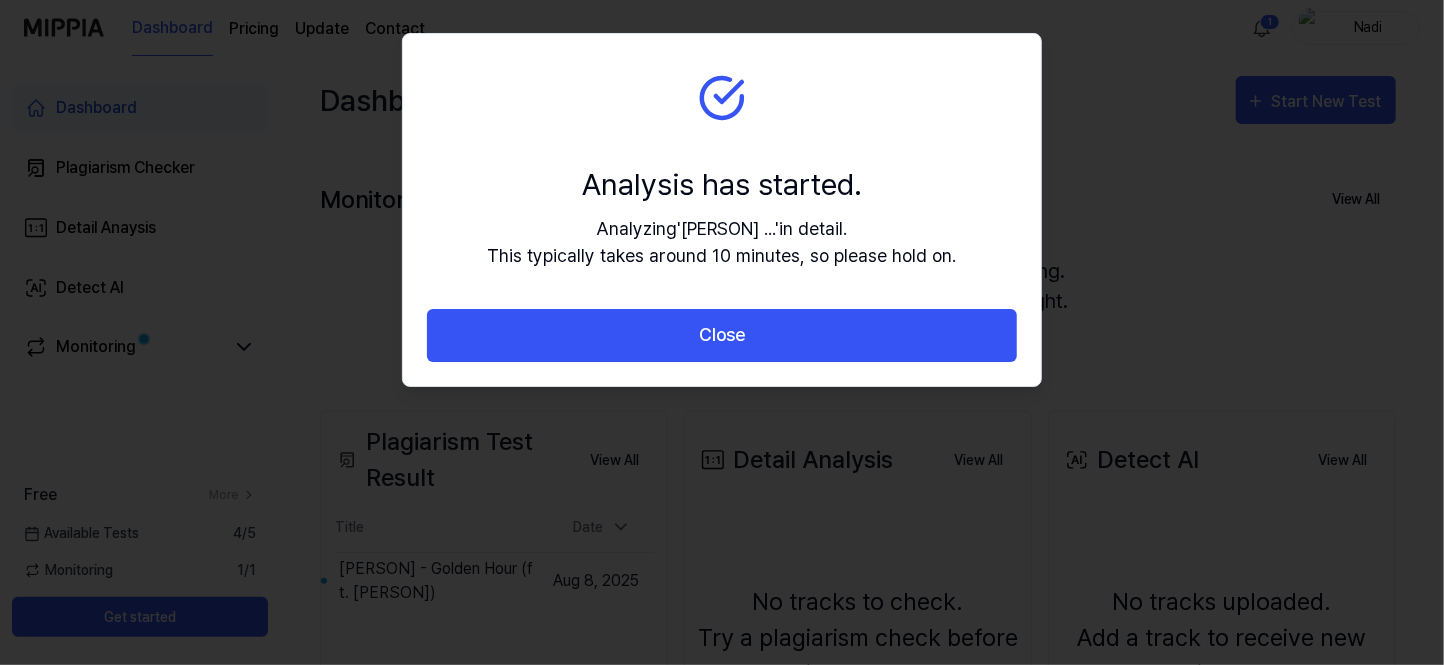 click on "Analysis has started." at bounding box center (722, 184) 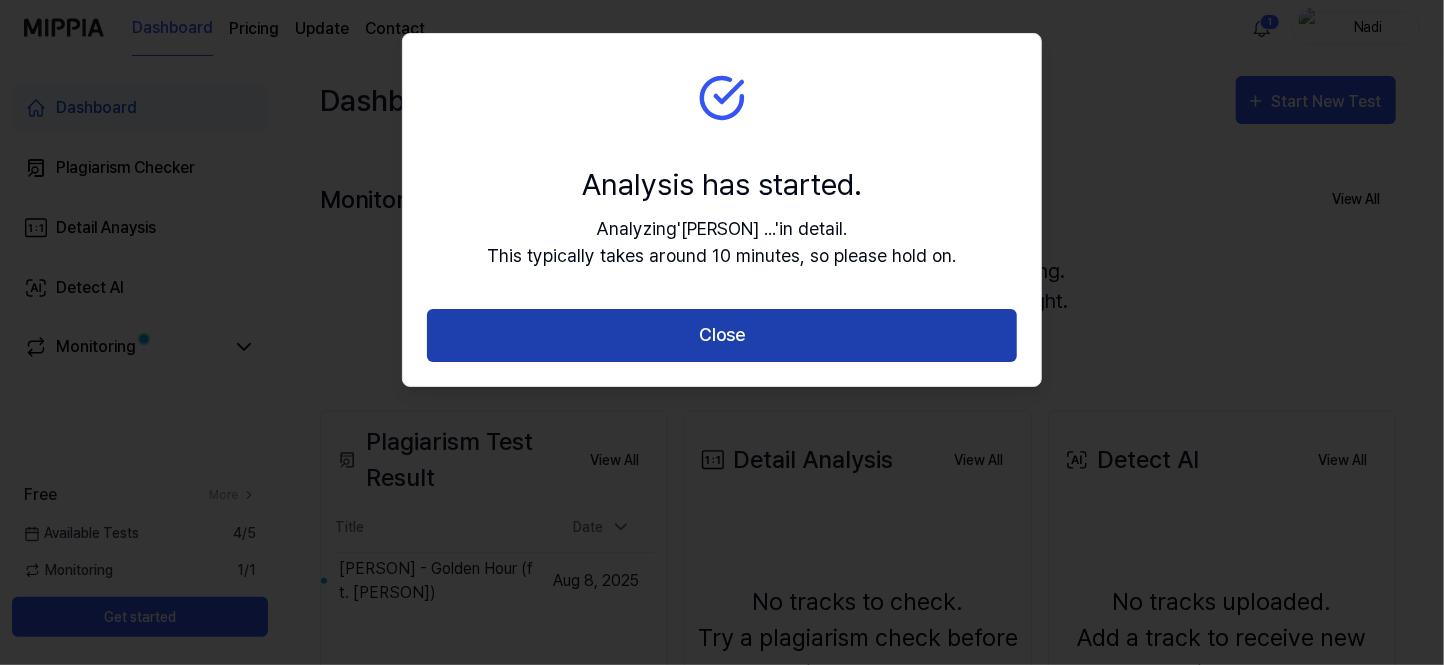 click on "Close" at bounding box center (722, 335) 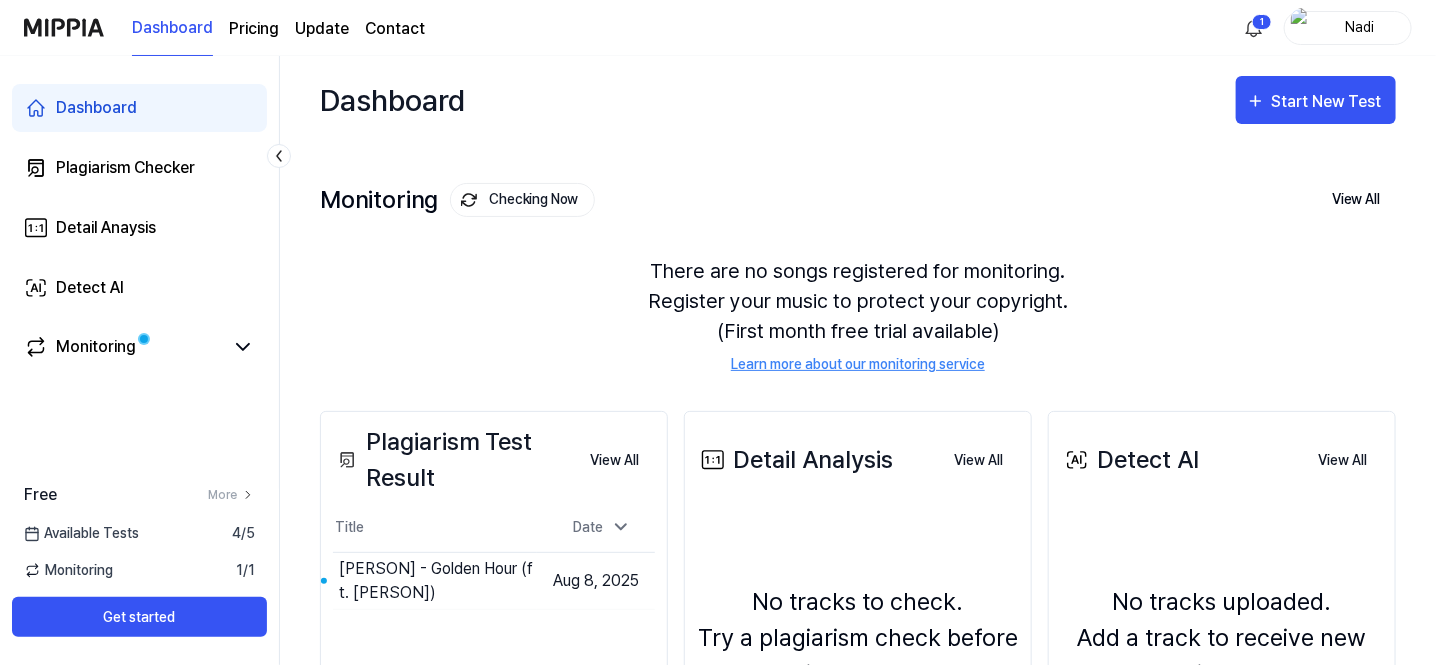 scroll, scrollTop: 200, scrollLeft: 0, axis: vertical 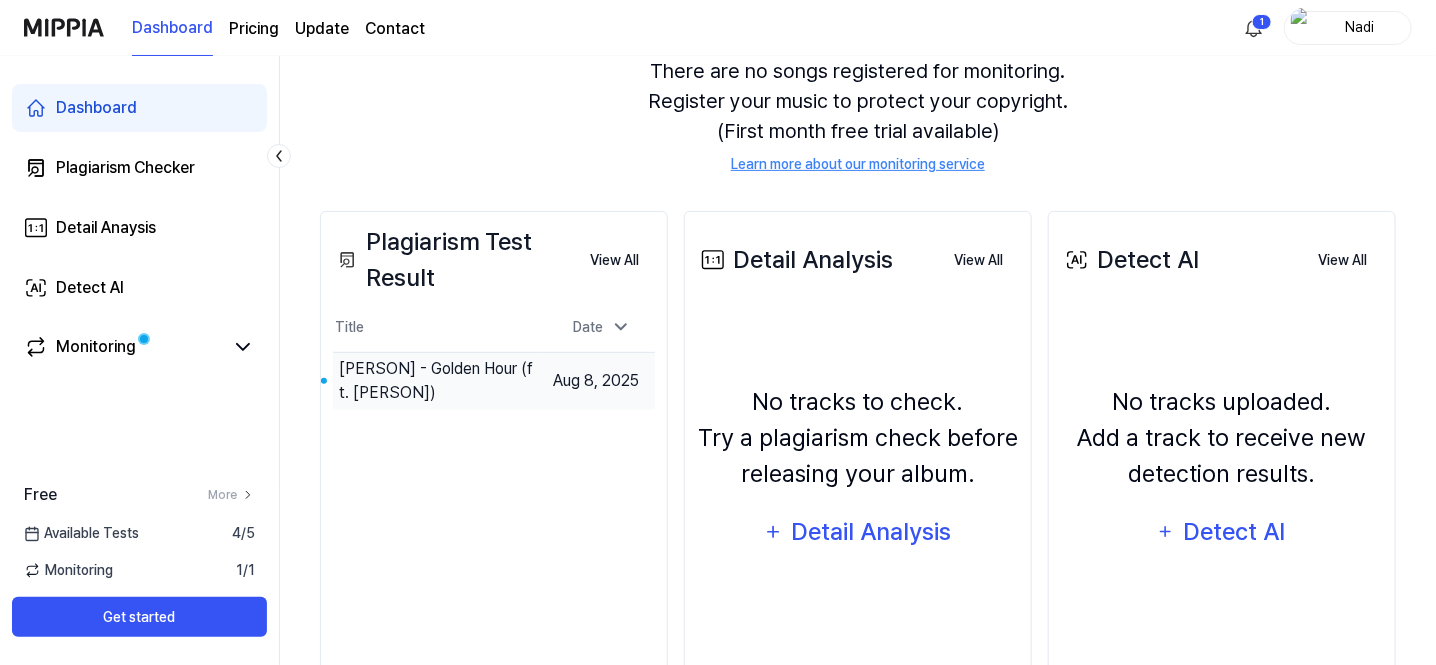click on "[PERSON] - Golden Hour (ft. [PERSON])" at bounding box center (438, 381) 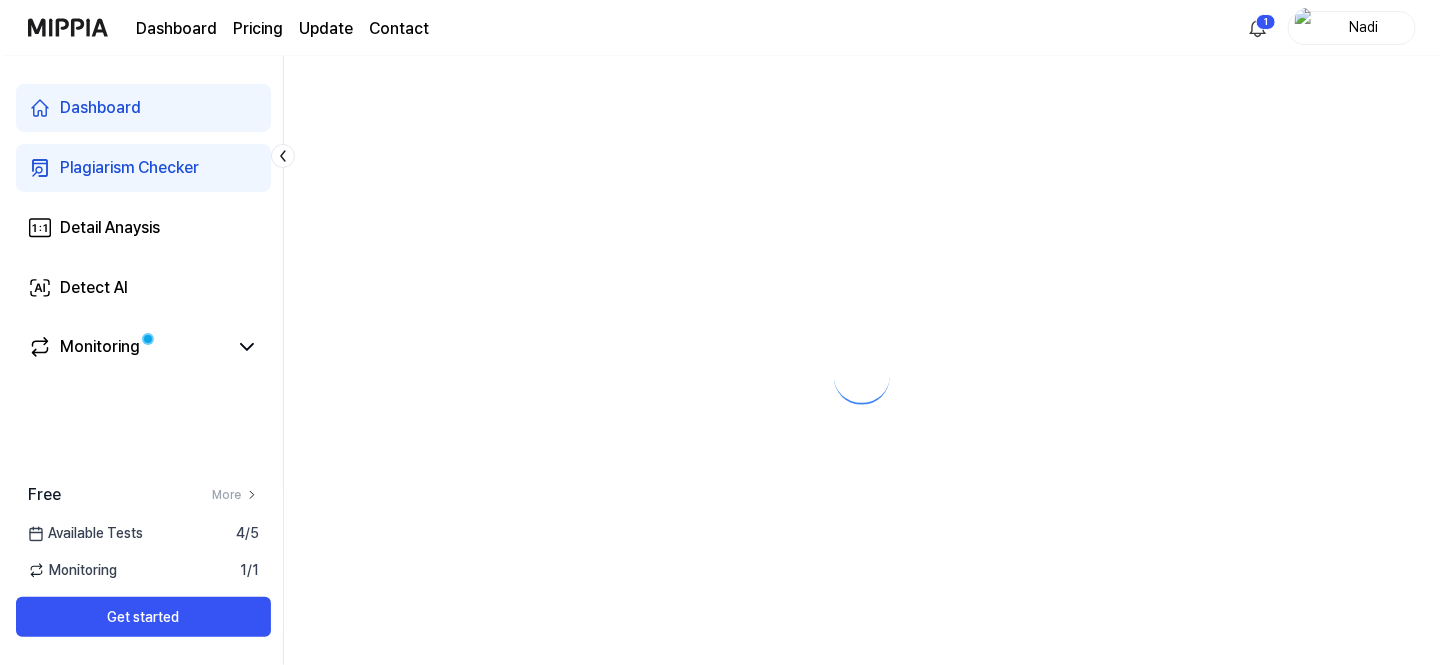 scroll, scrollTop: 0, scrollLeft: 0, axis: both 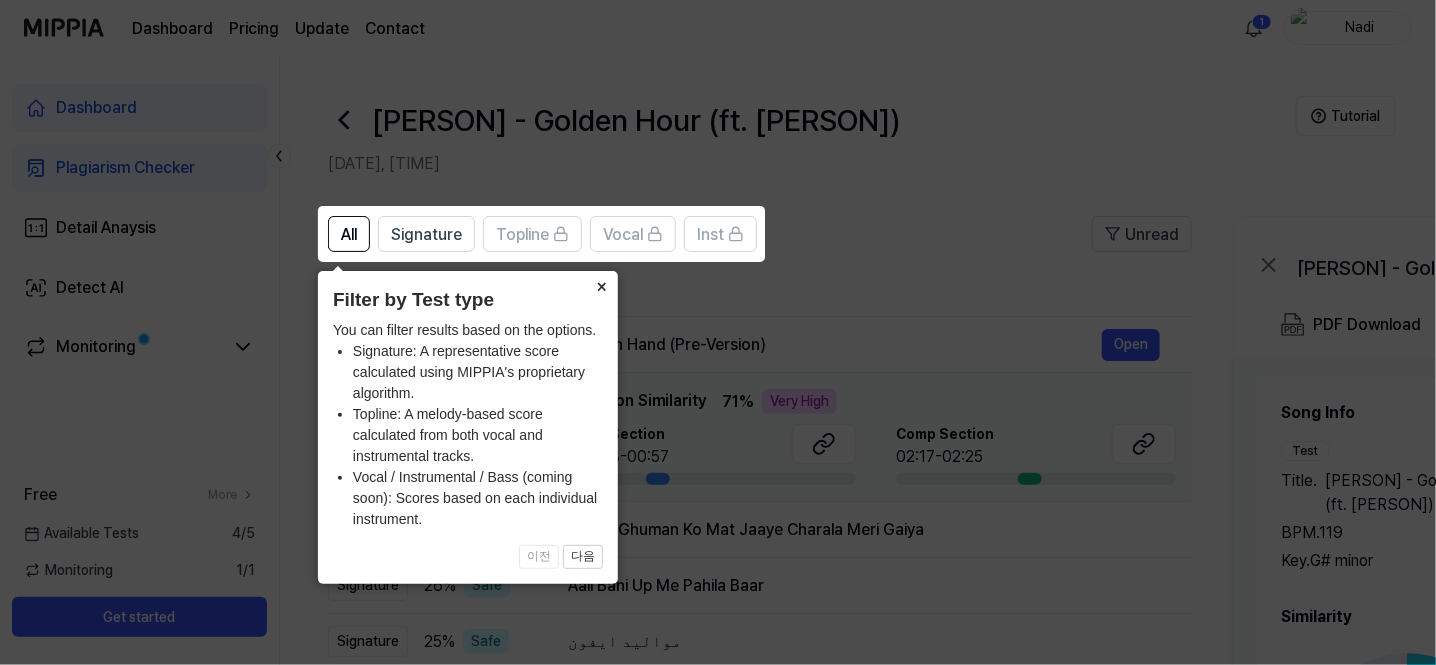 click on "×" at bounding box center (602, 285) 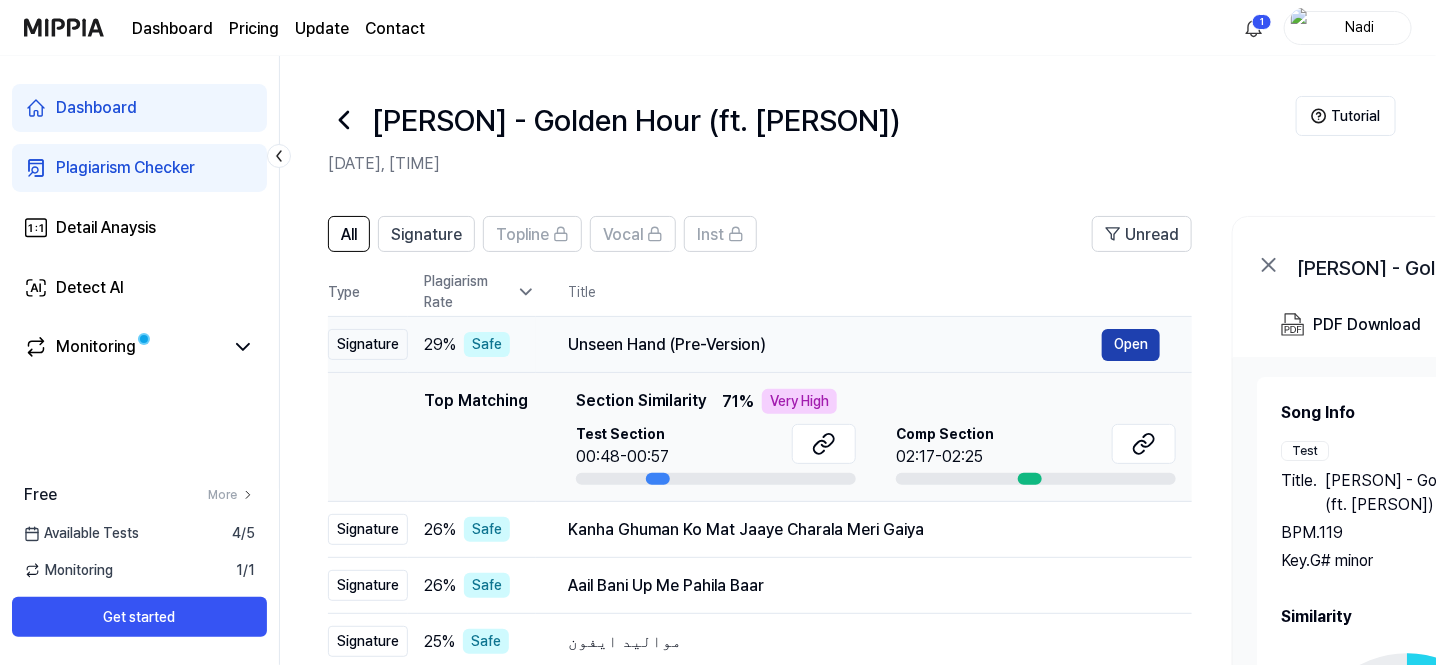 click on "Open" at bounding box center [1131, 345] 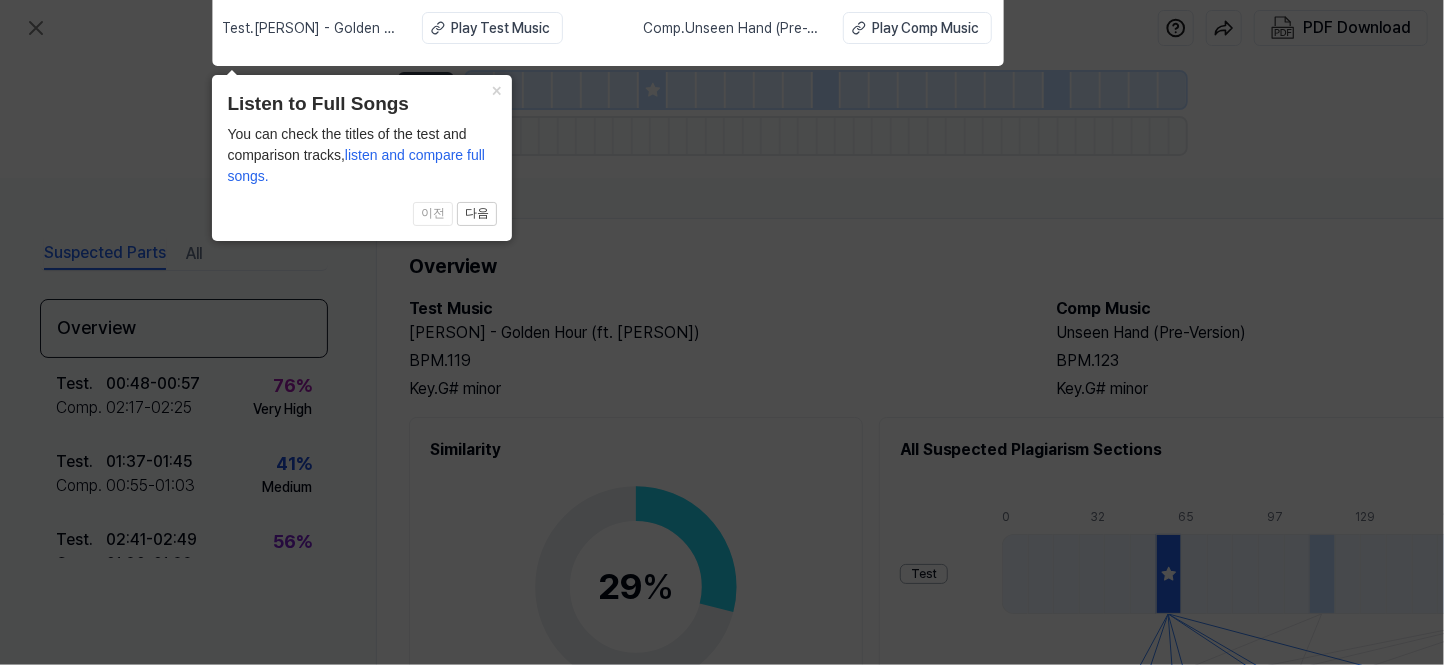 click 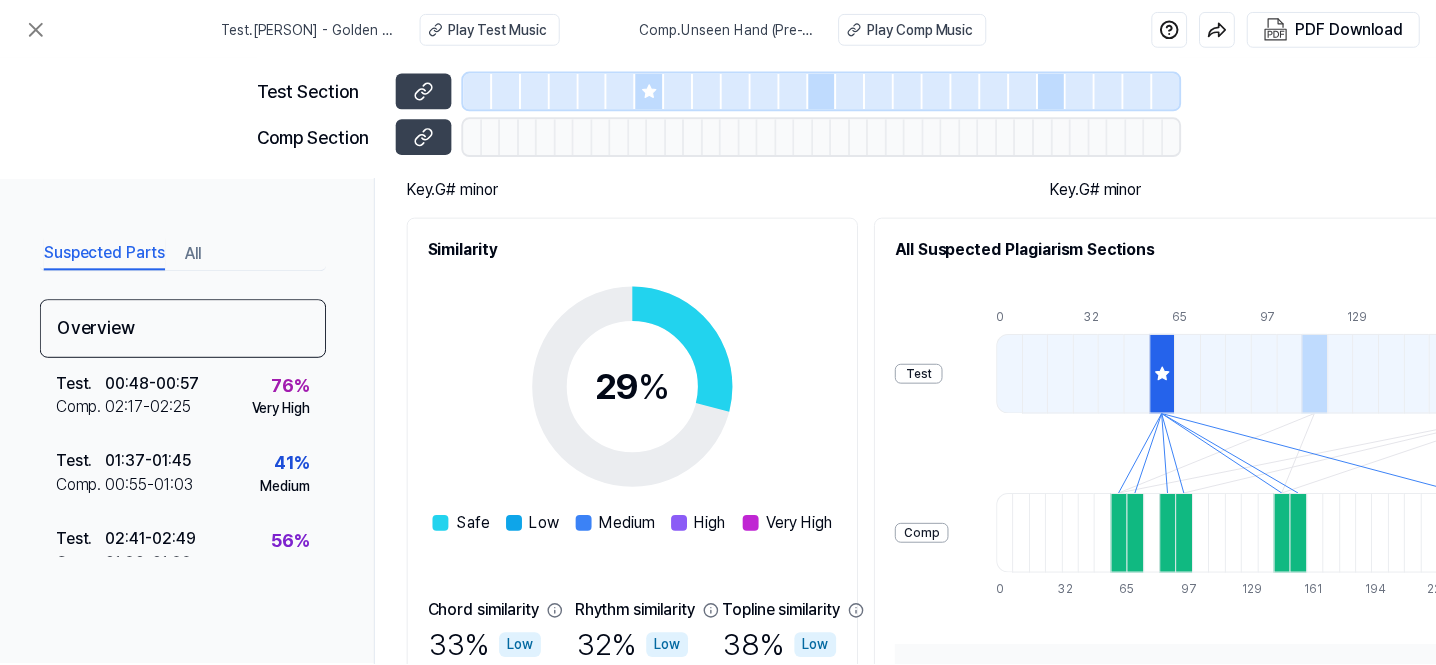 scroll, scrollTop: 0, scrollLeft: 0, axis: both 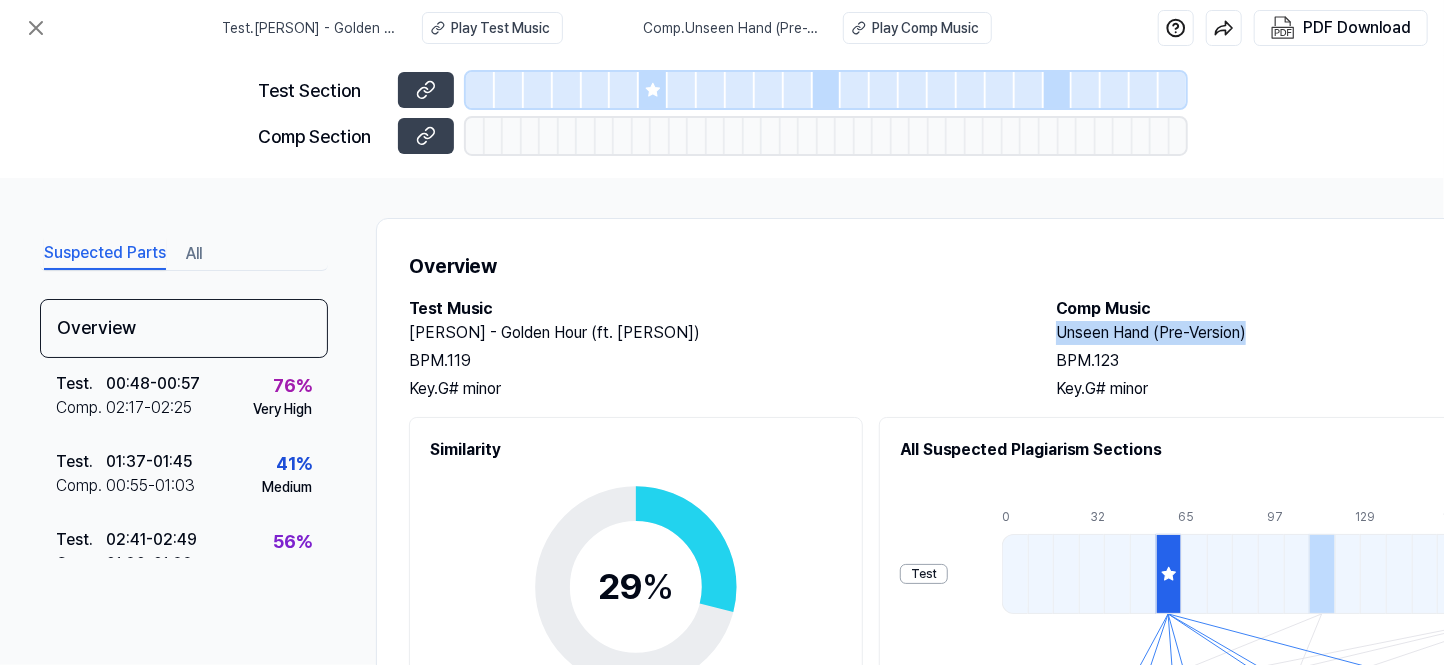 drag, startPoint x: 1056, startPoint y: 327, endPoint x: 1268, endPoint y: 332, distance: 212.05896 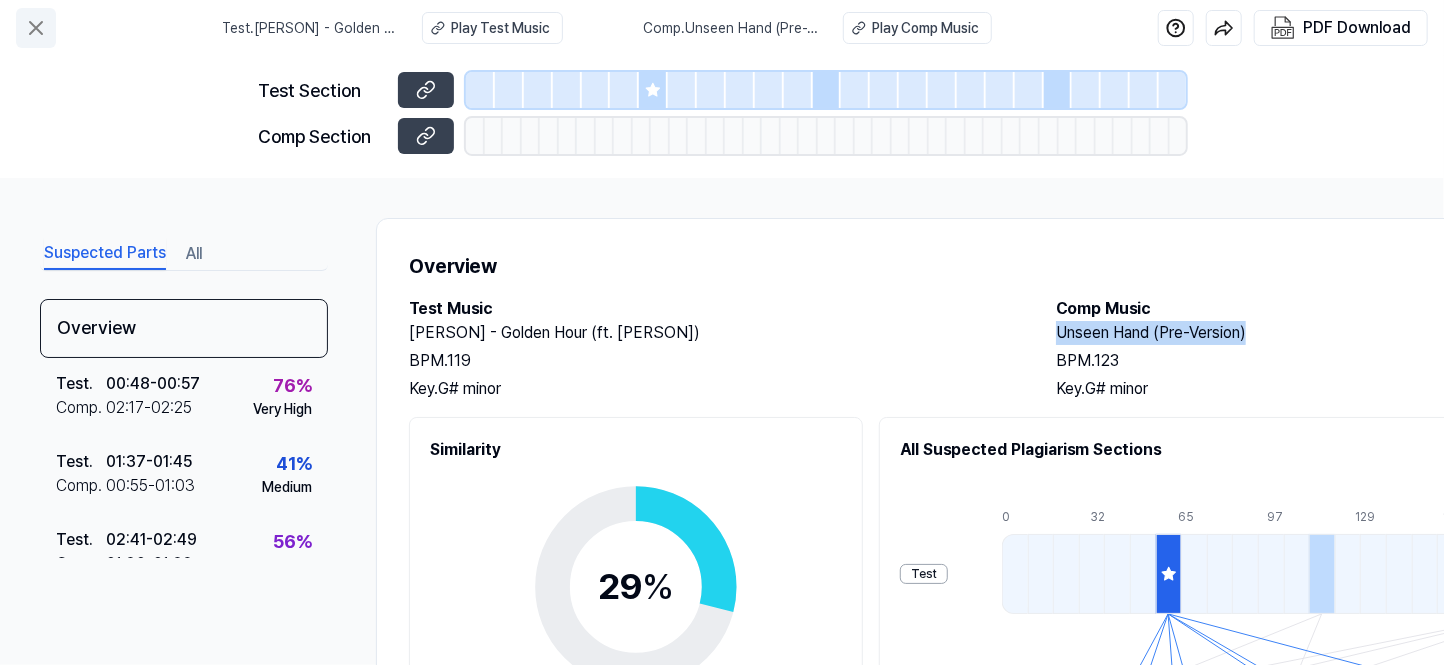 click 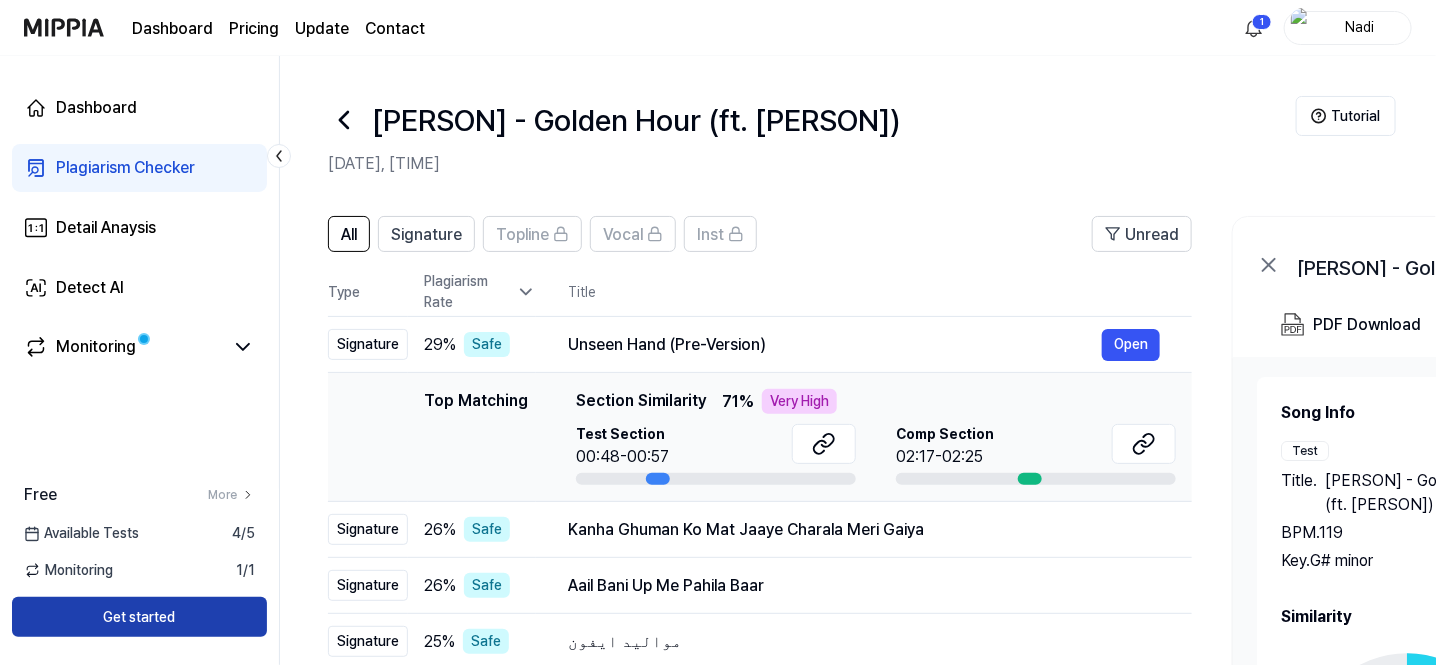 click on "Get started" at bounding box center [139, 617] 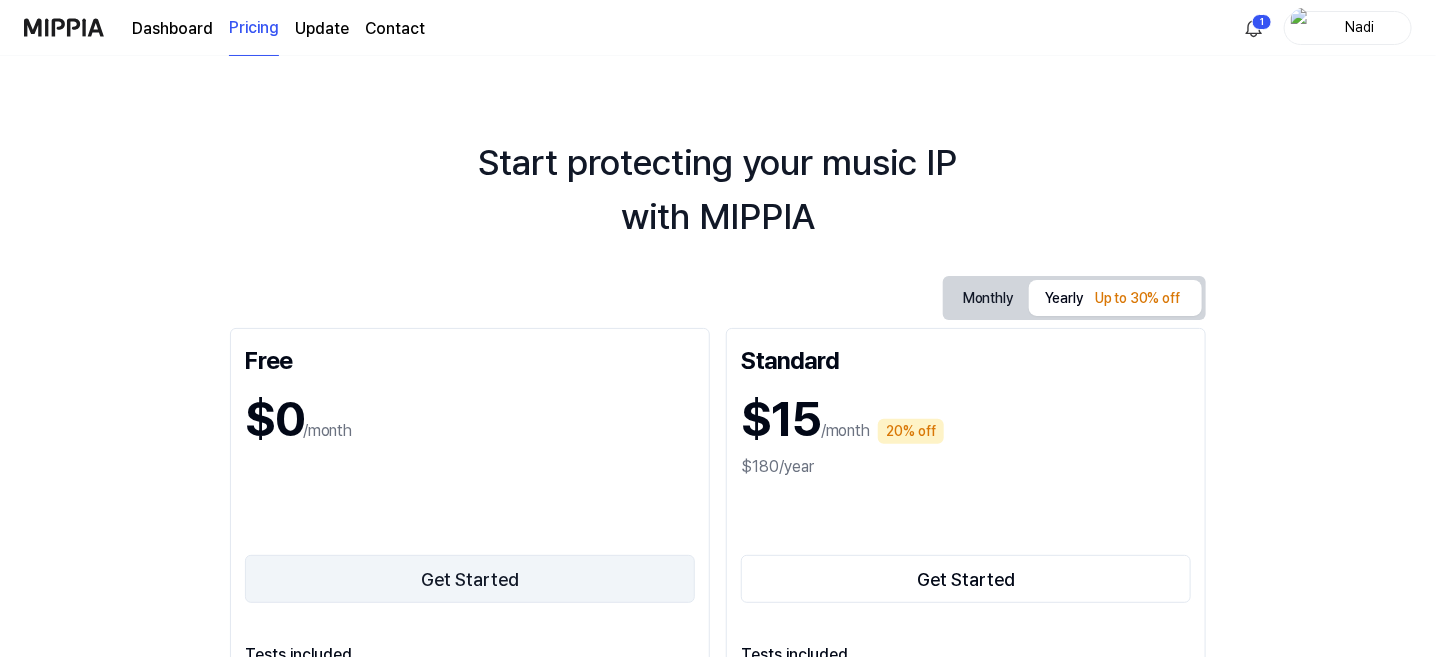 click on "Get Started" at bounding box center (470, 579) 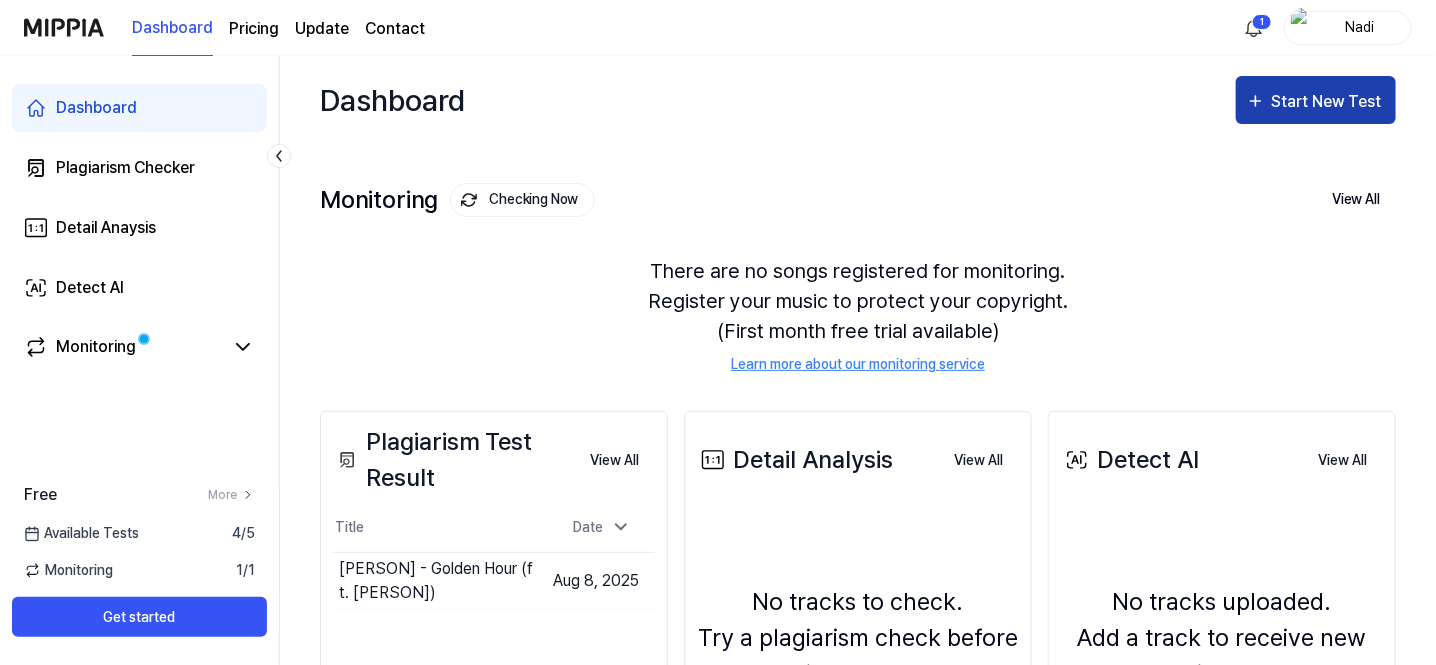 click on "Start New Test" at bounding box center (1329, 102) 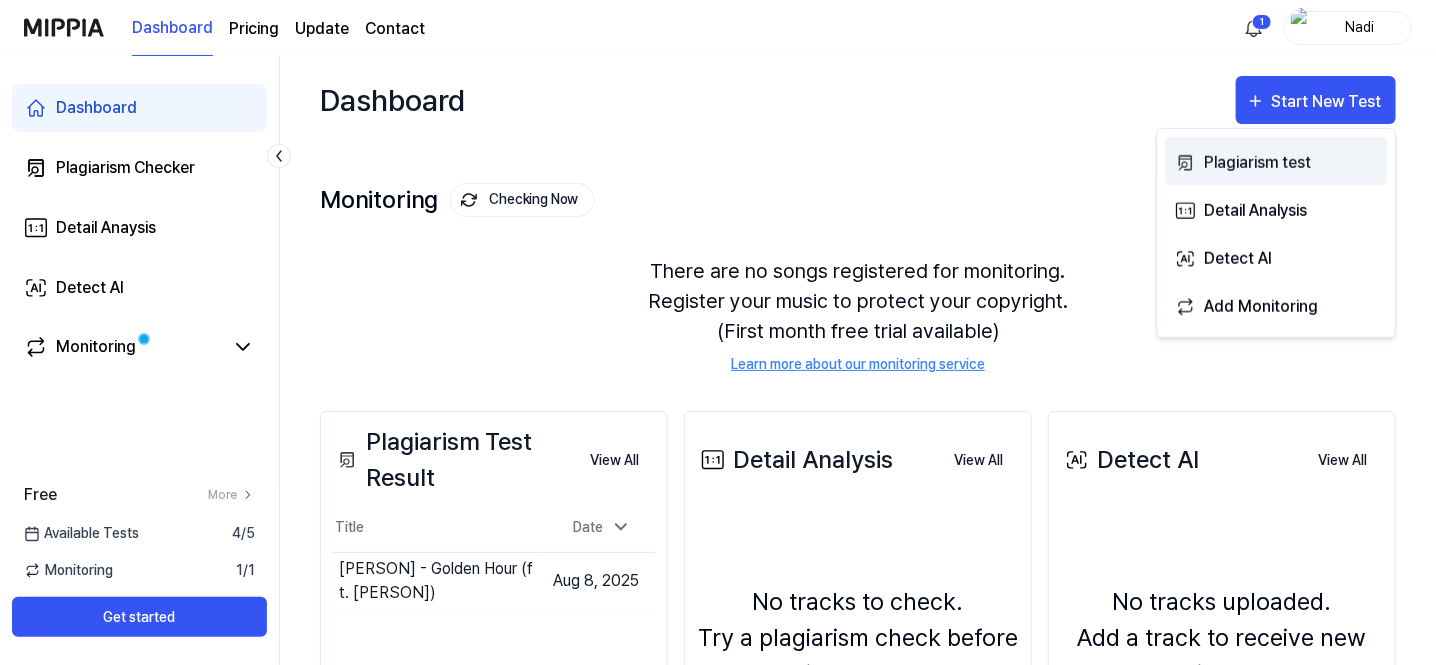 click on "Plagiarism test" at bounding box center [1291, 163] 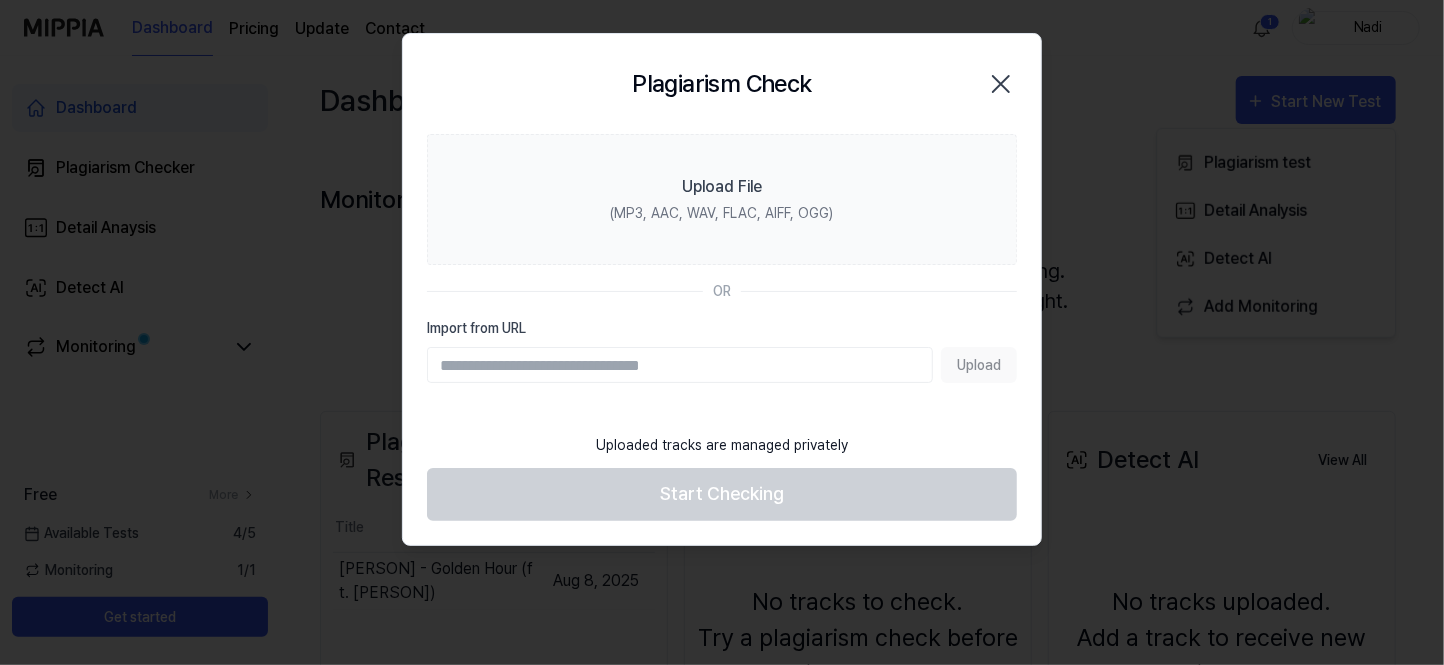 click on "Import from URL" at bounding box center (680, 365) 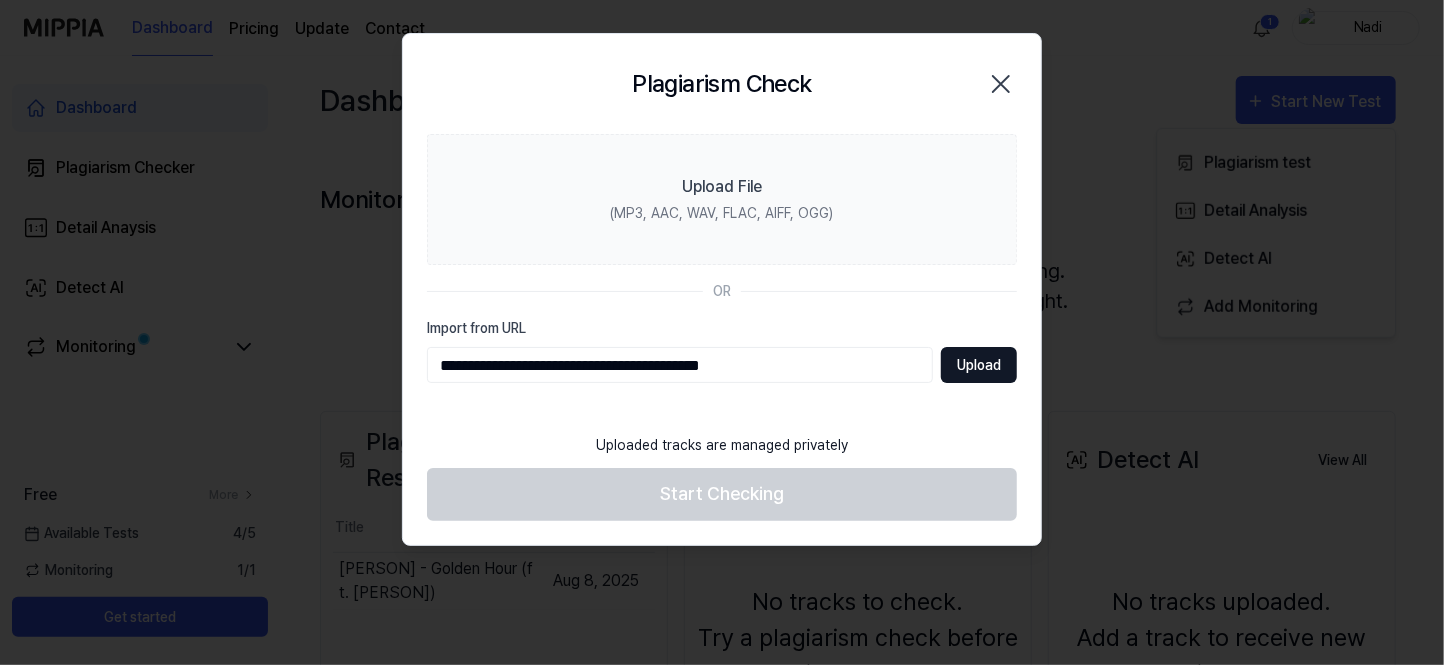 type on "**********" 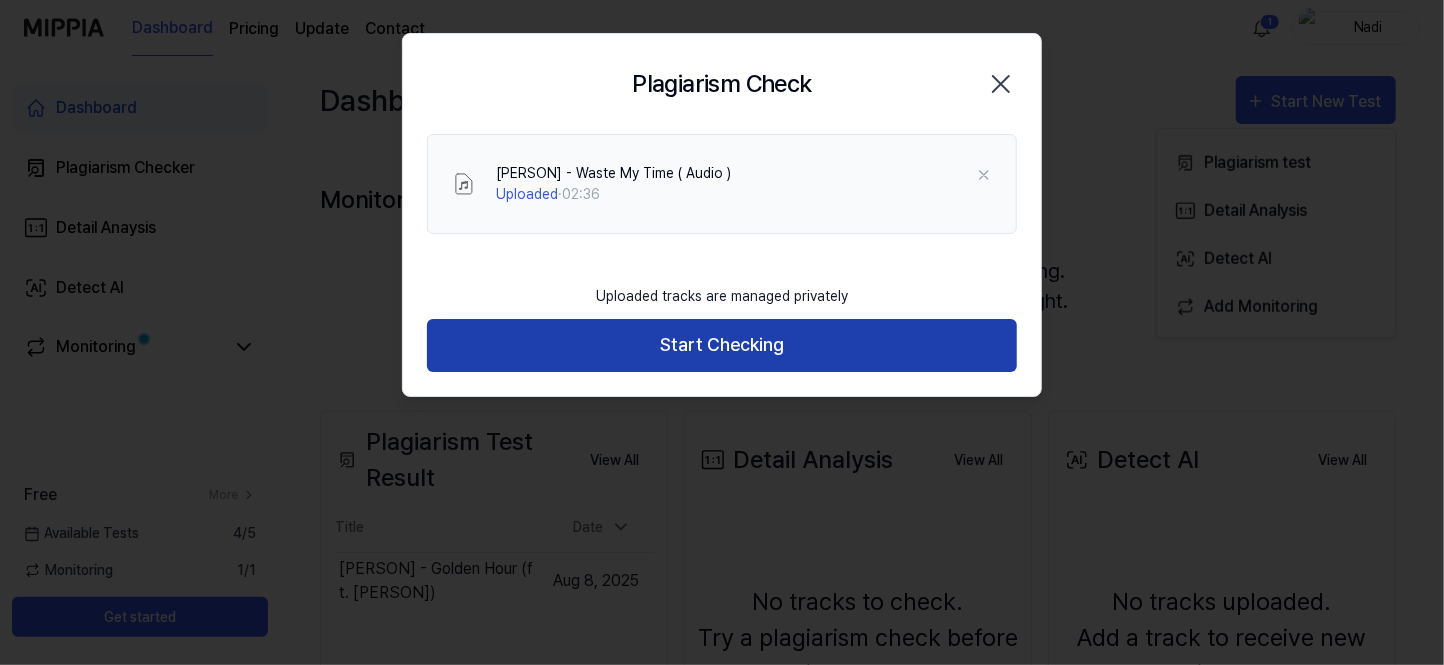 click on "Start Checking" at bounding box center [722, 345] 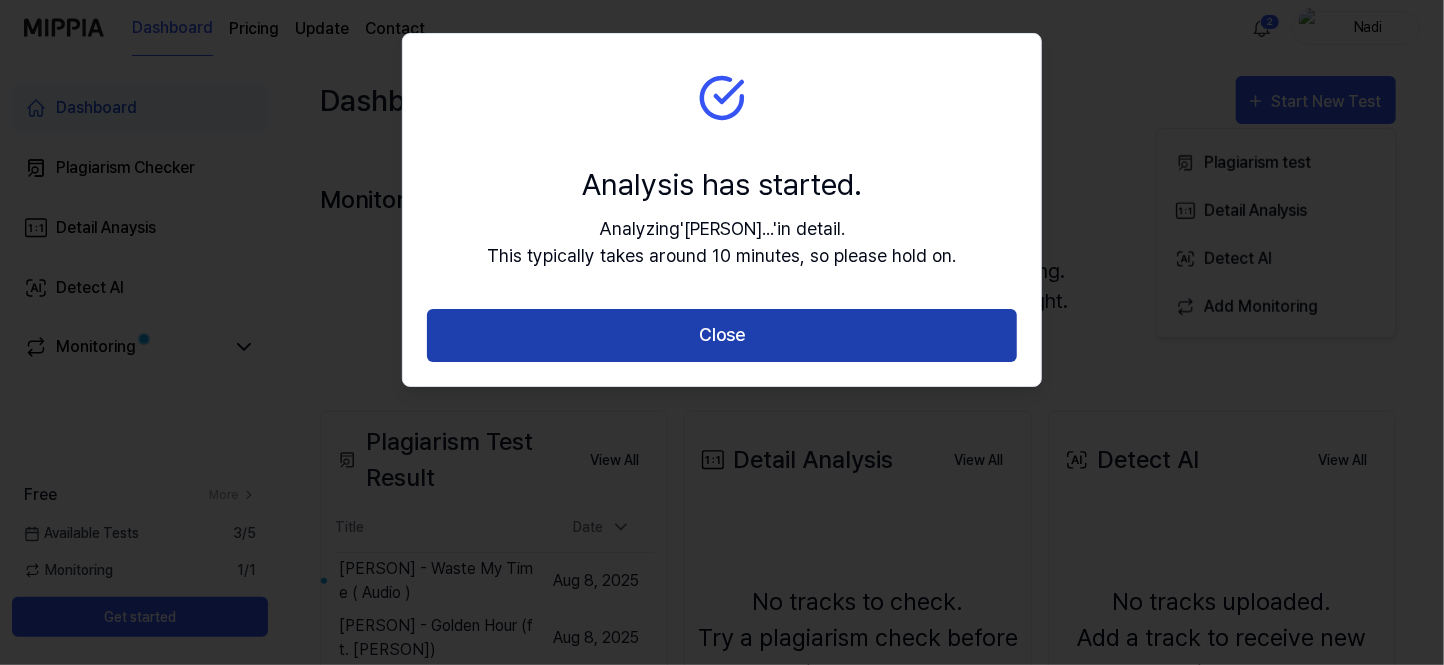 click on "Close" at bounding box center (722, 335) 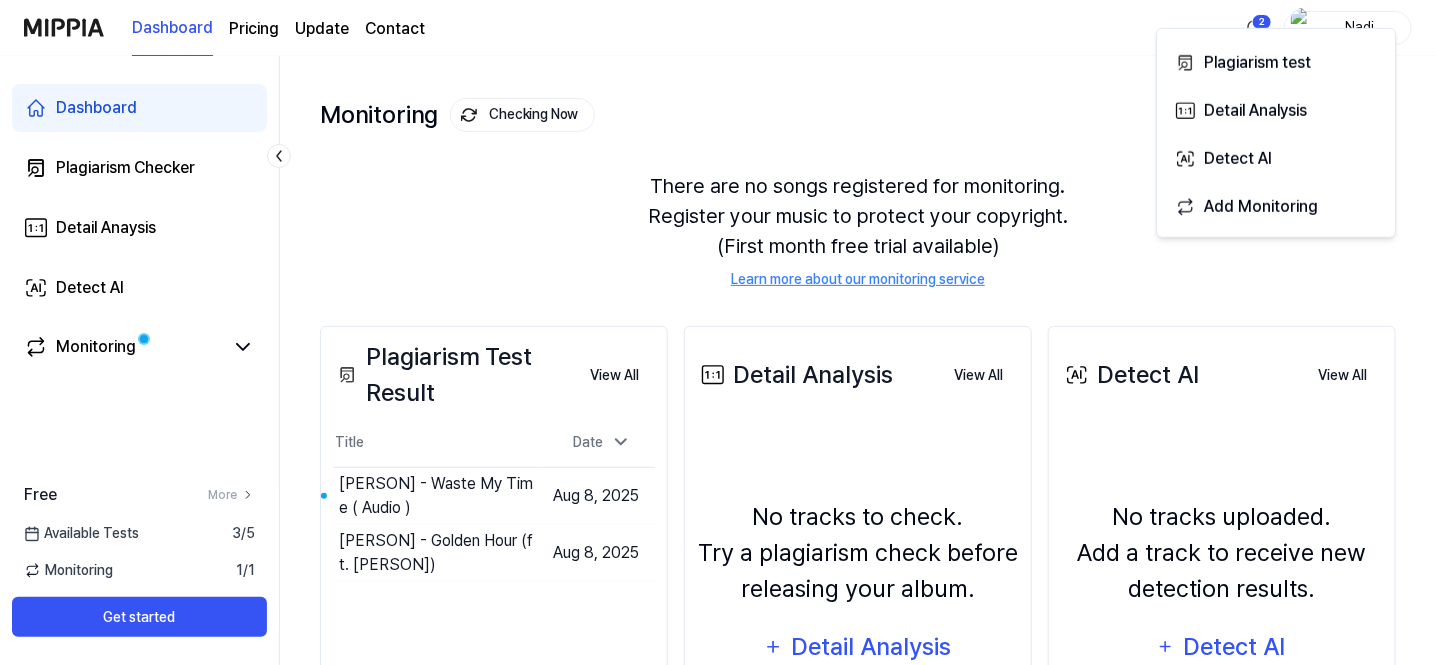 scroll, scrollTop: 100, scrollLeft: 0, axis: vertical 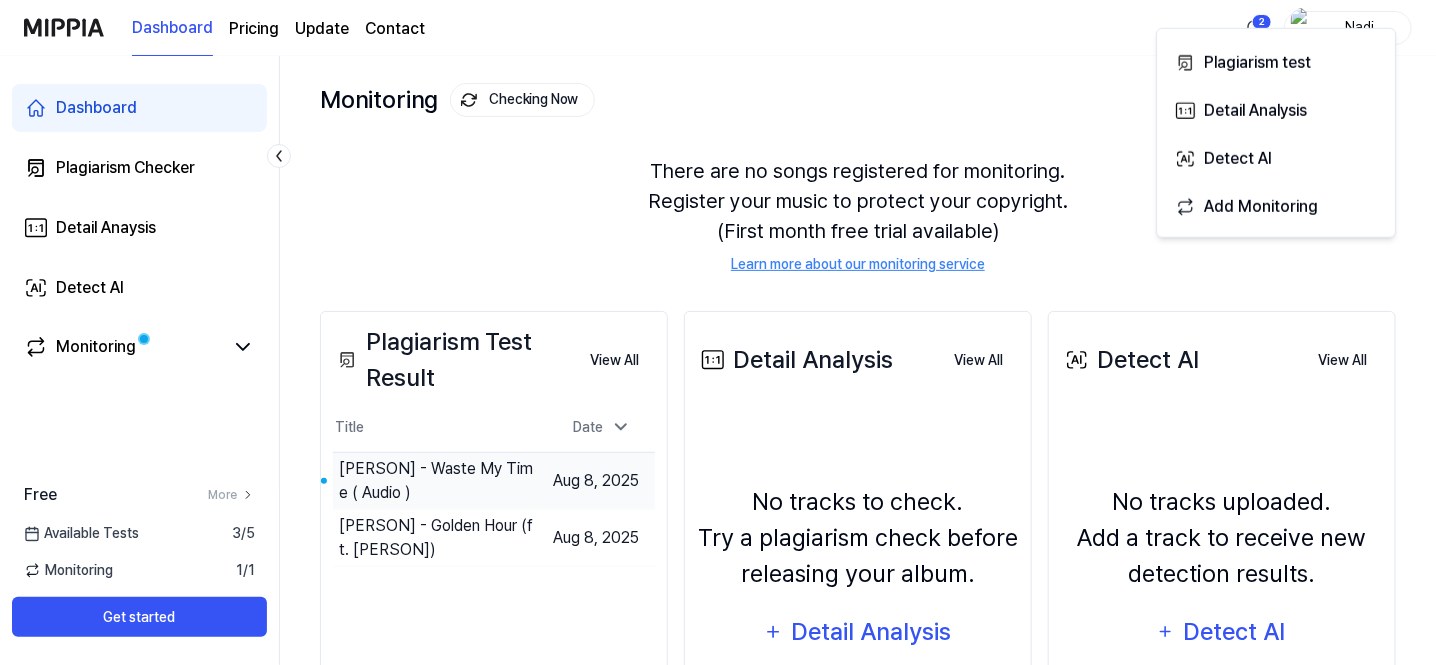 click on "[PERSON] - Waste My Time ( Audio )" at bounding box center [438, 481] 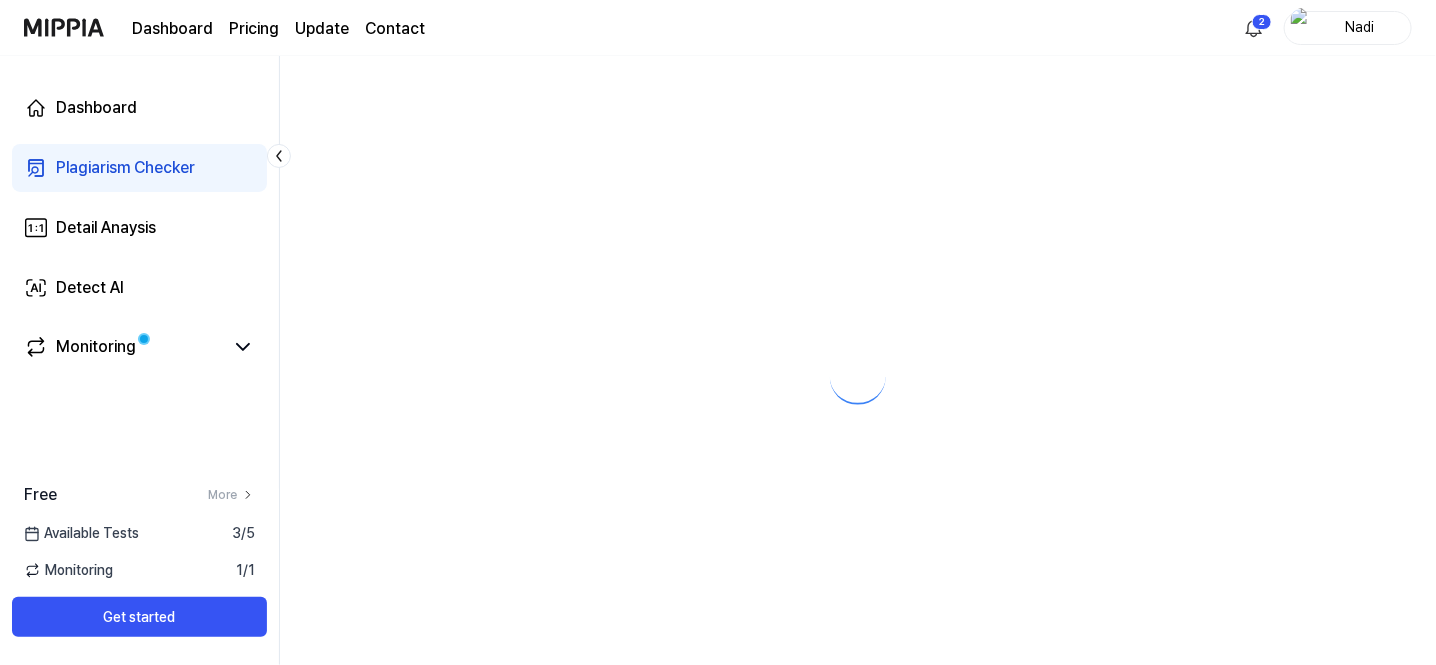 scroll, scrollTop: 0, scrollLeft: 0, axis: both 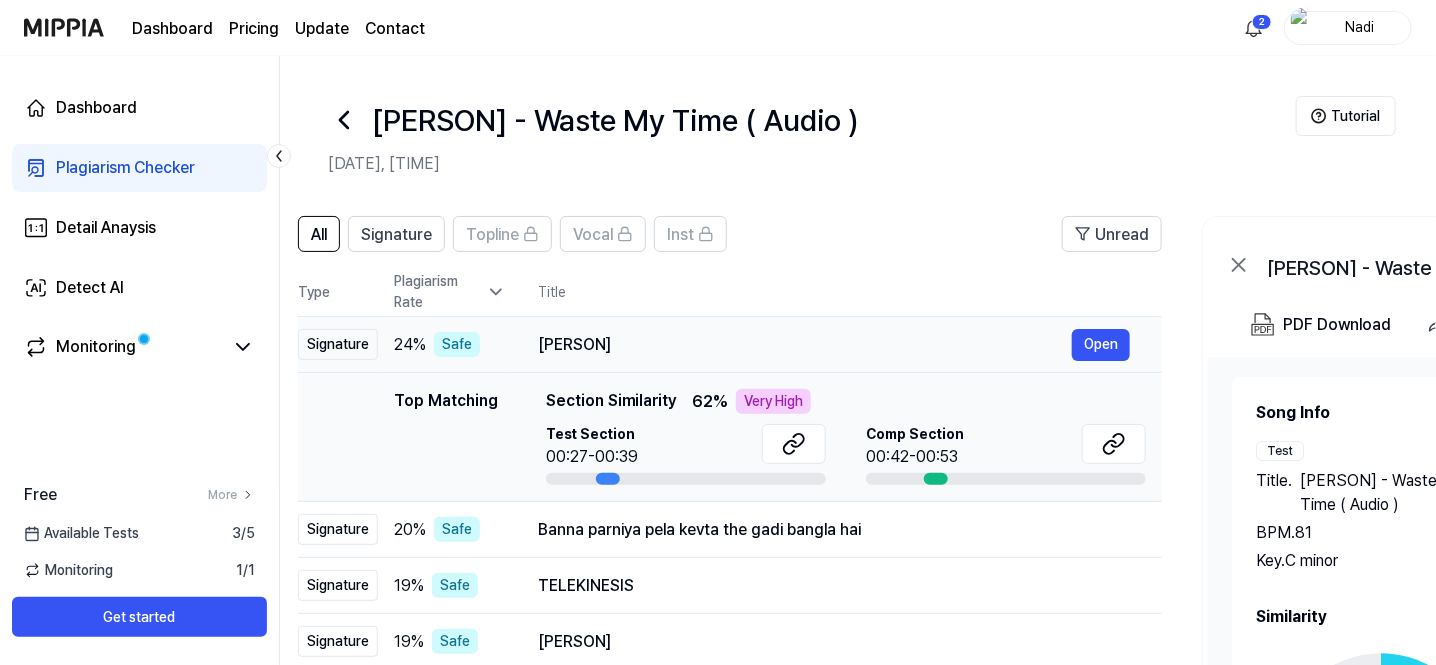 drag, startPoint x: 683, startPoint y: 342, endPoint x: 652, endPoint y: 345, distance: 31.144823 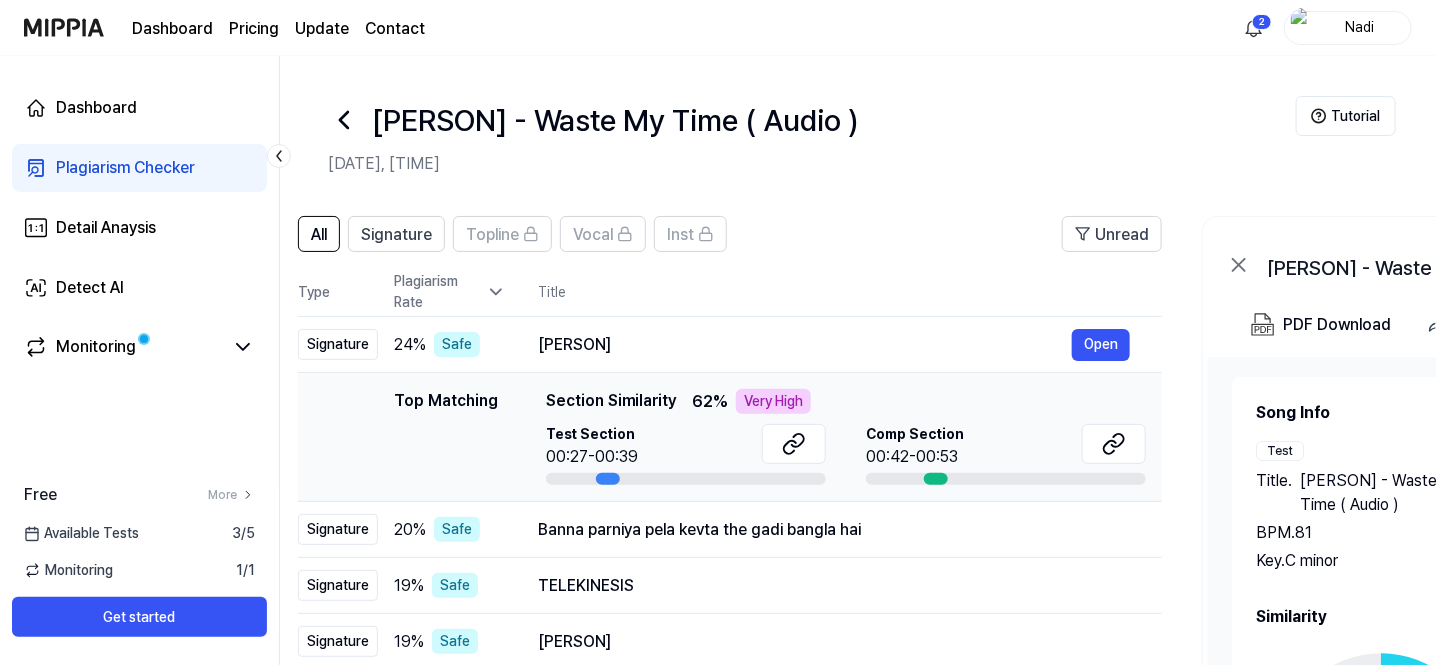 scroll, scrollTop: 0, scrollLeft: 0, axis: both 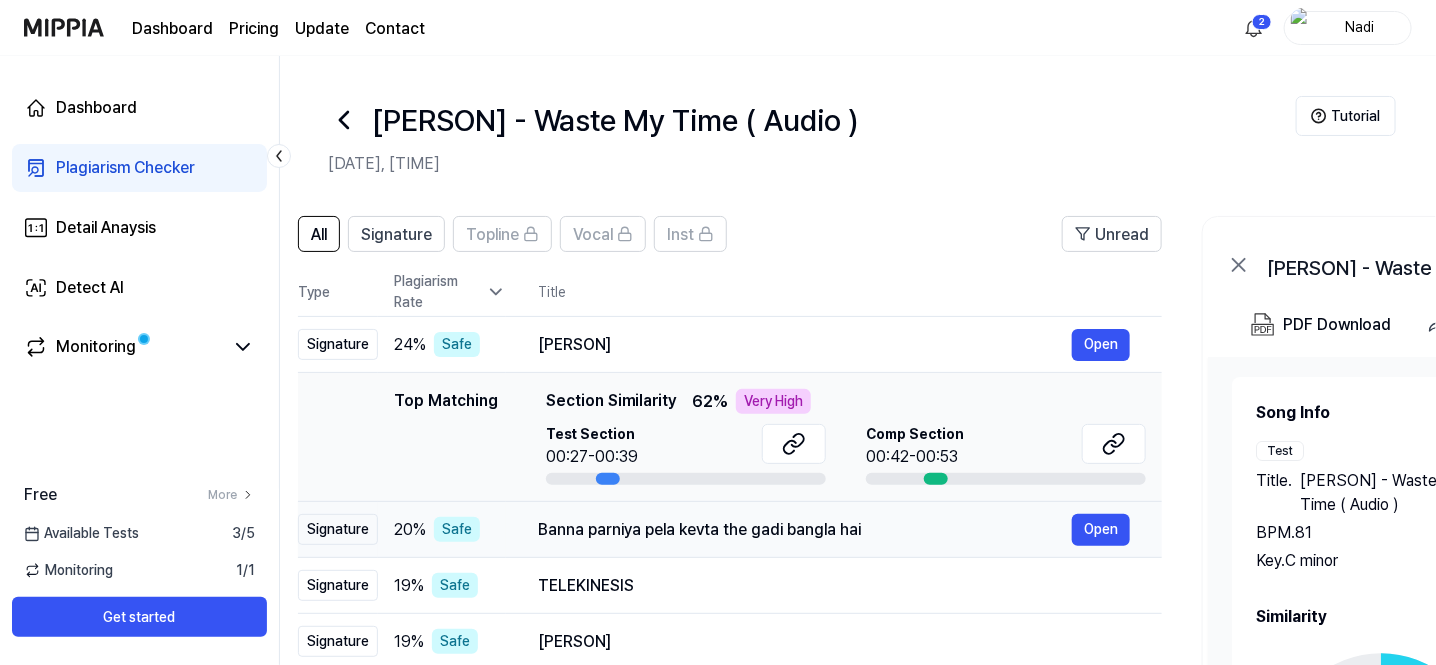 click on "[PERSON] parniya pela kevta the gadi bangla hai Open" at bounding box center (834, 530) 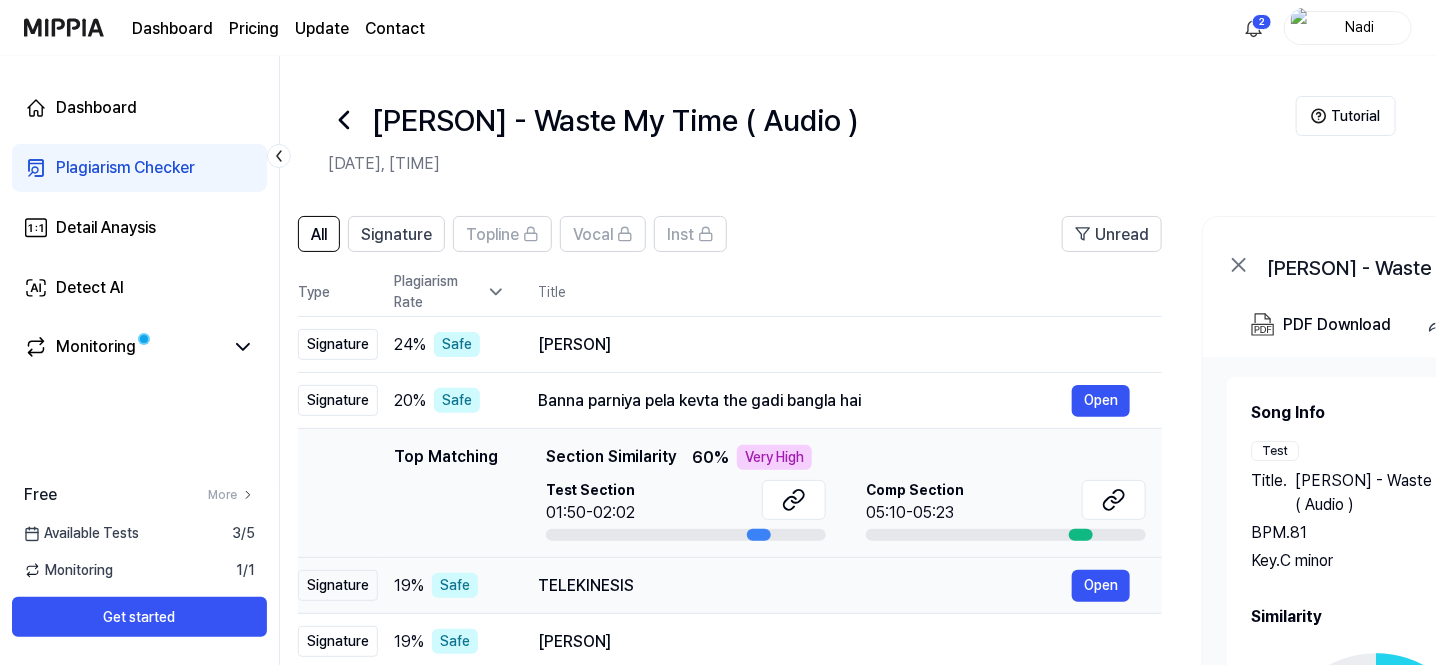 click on "TELEKINESIS" at bounding box center [805, 586] 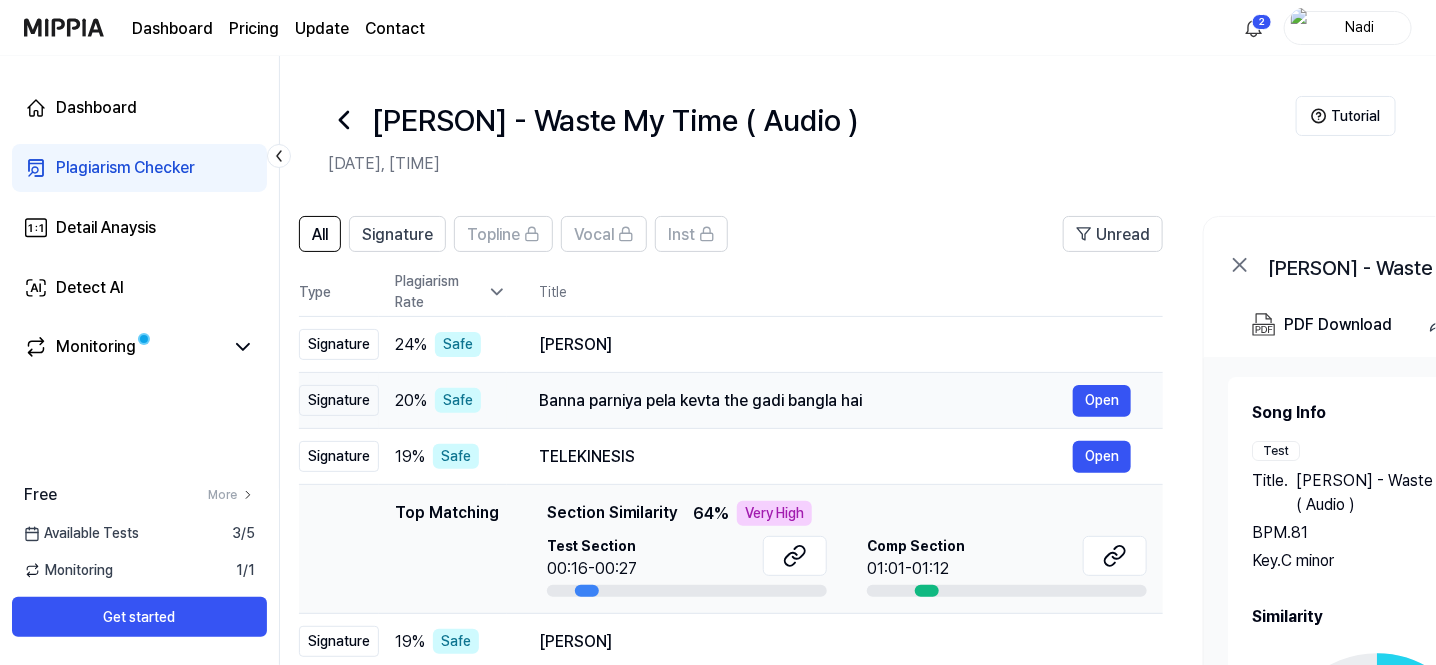 scroll, scrollTop: 100, scrollLeft: 0, axis: vertical 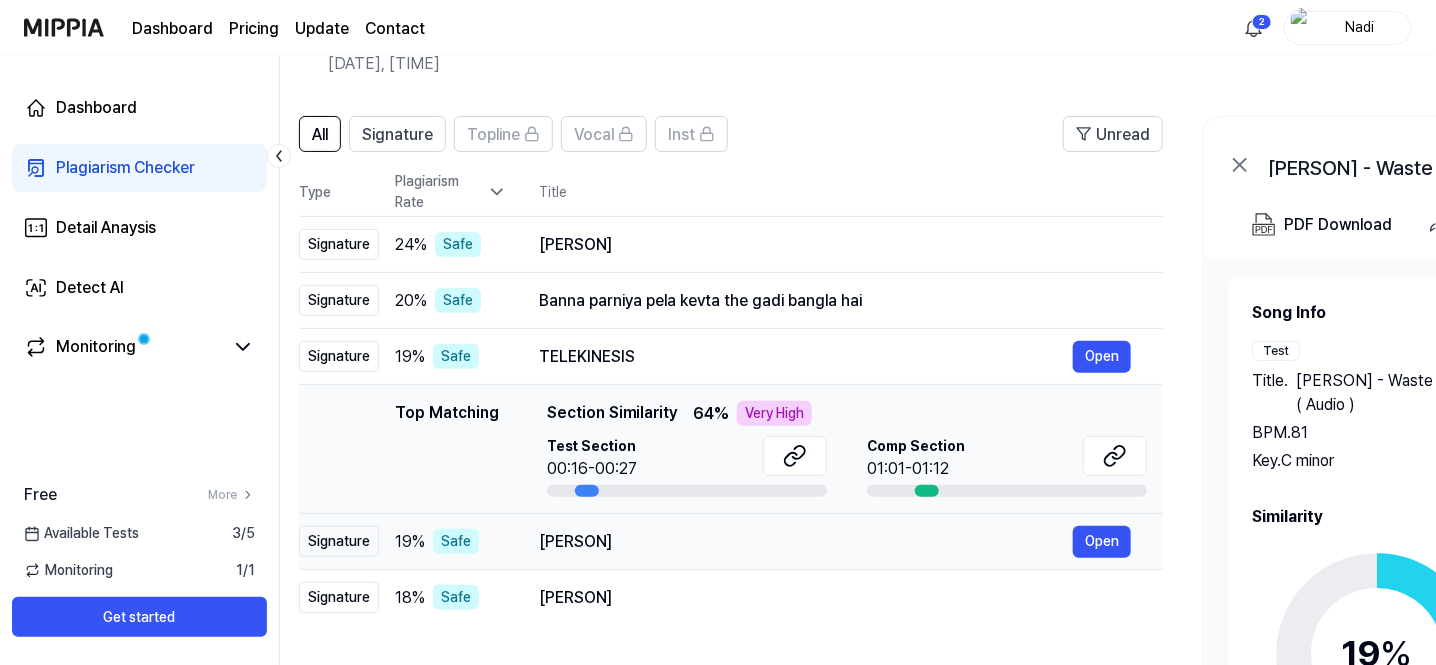 click on "[PERSON]" at bounding box center [806, 542] 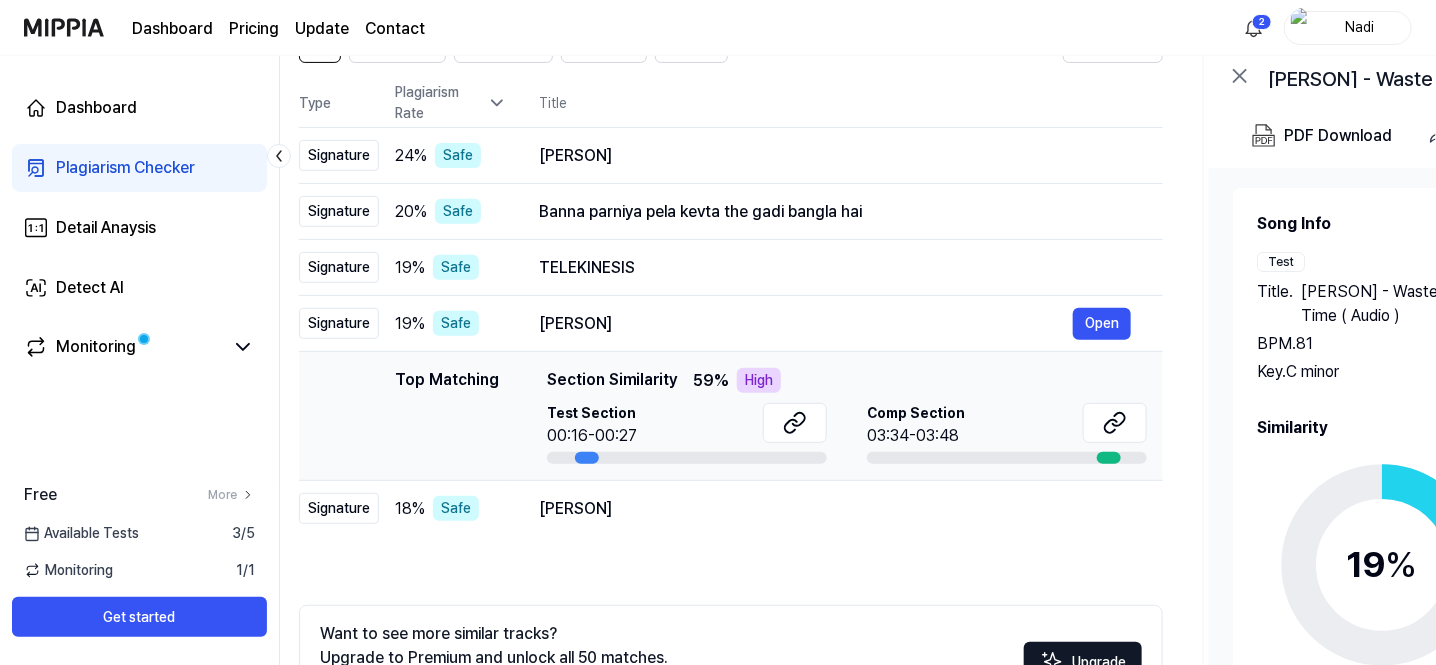scroll, scrollTop: 200, scrollLeft: 0, axis: vertical 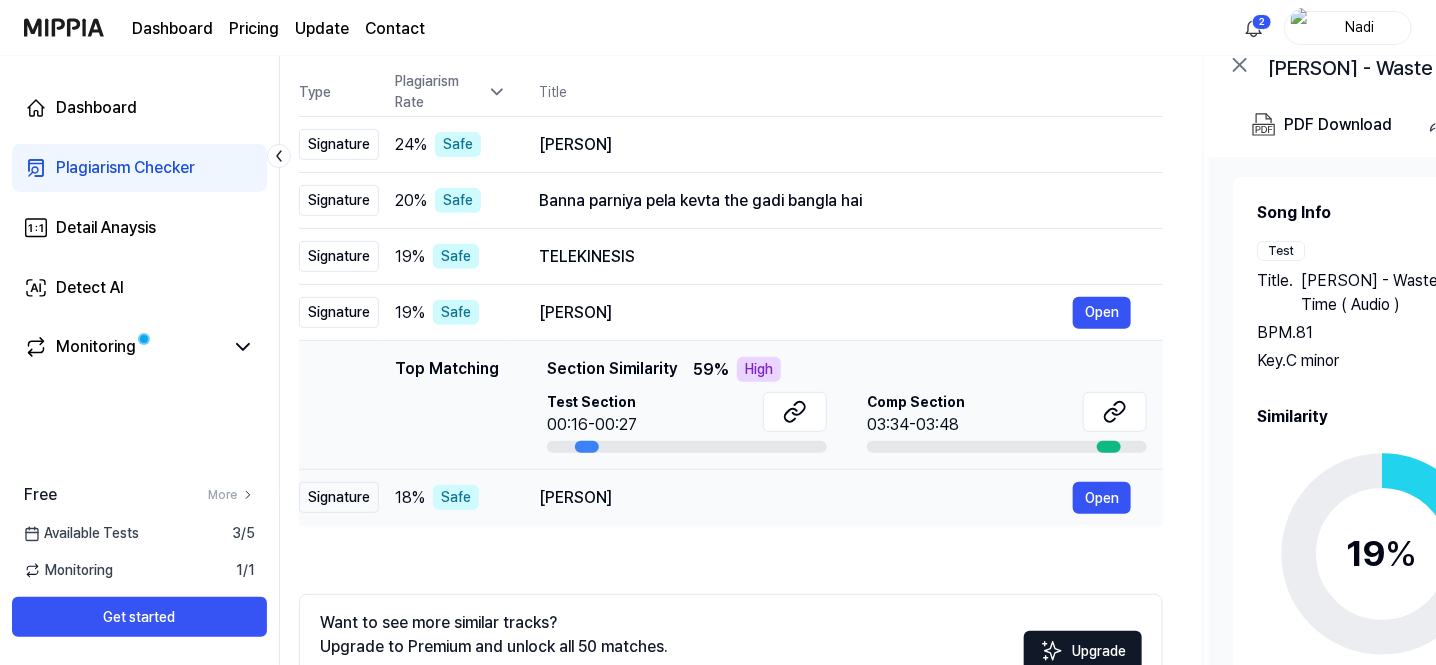 click on "[PERSON] Open" at bounding box center (835, 498) 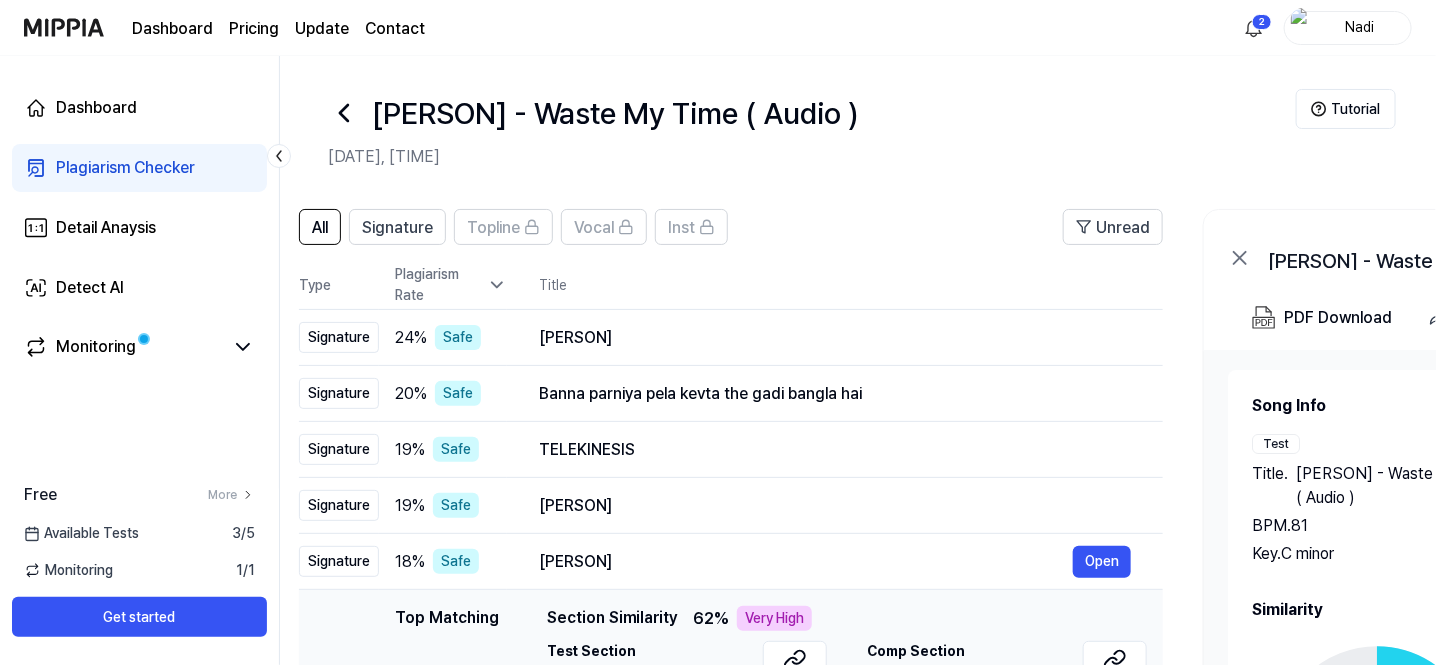scroll, scrollTop: 0, scrollLeft: 0, axis: both 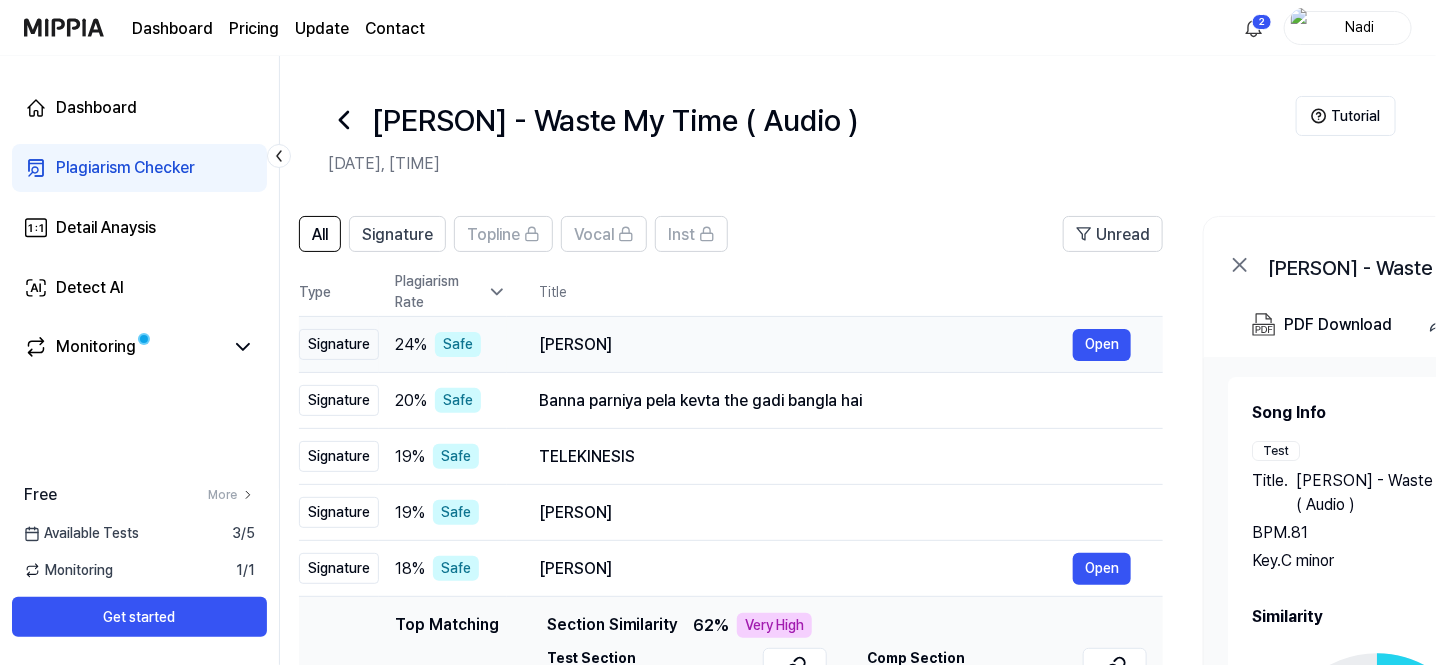 click on "[PERSON]" at bounding box center [806, 345] 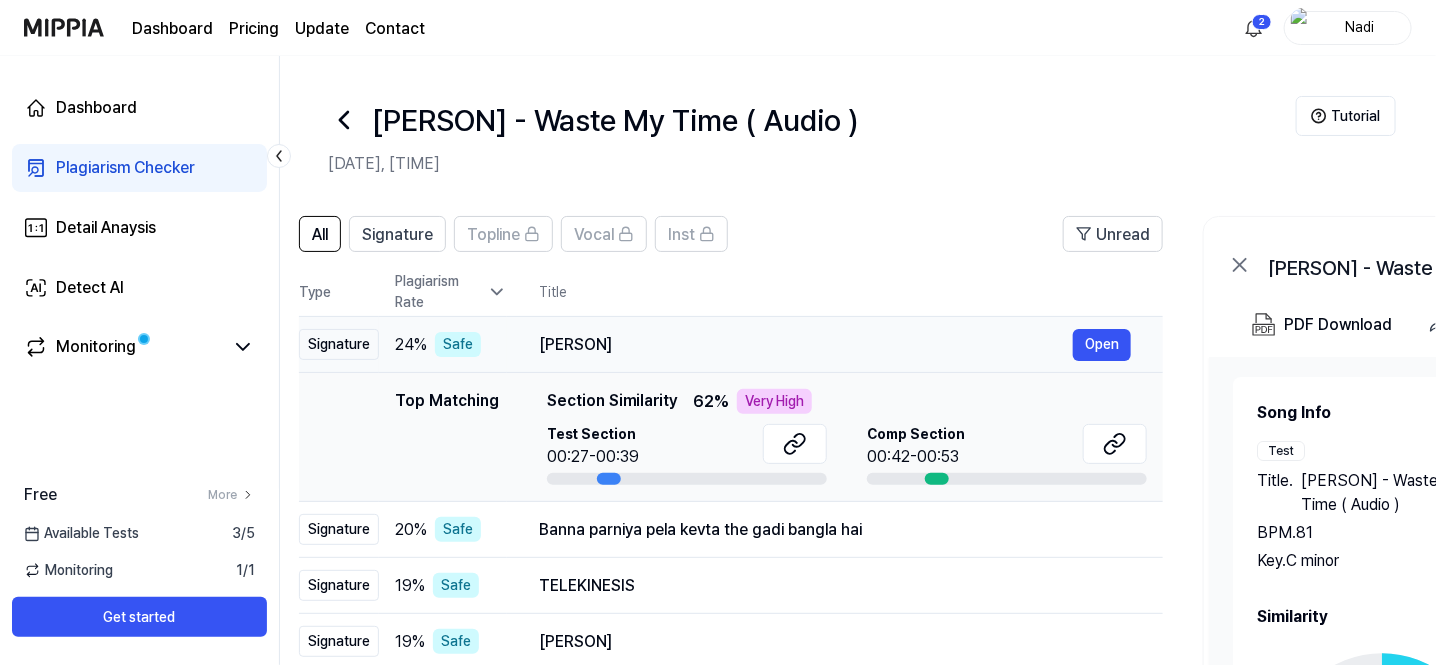 scroll, scrollTop: 0, scrollLeft: 0, axis: both 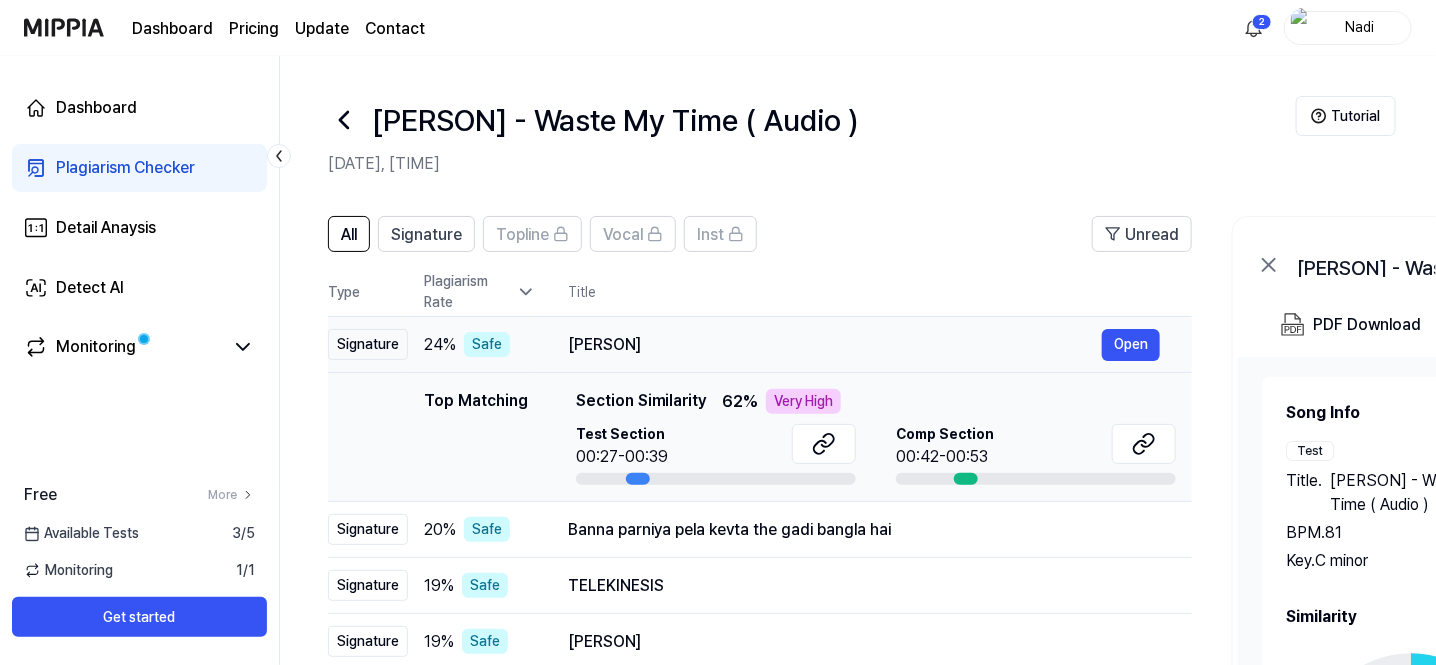 drag, startPoint x: 538, startPoint y: 342, endPoint x: 643, endPoint y: 343, distance: 105.00476 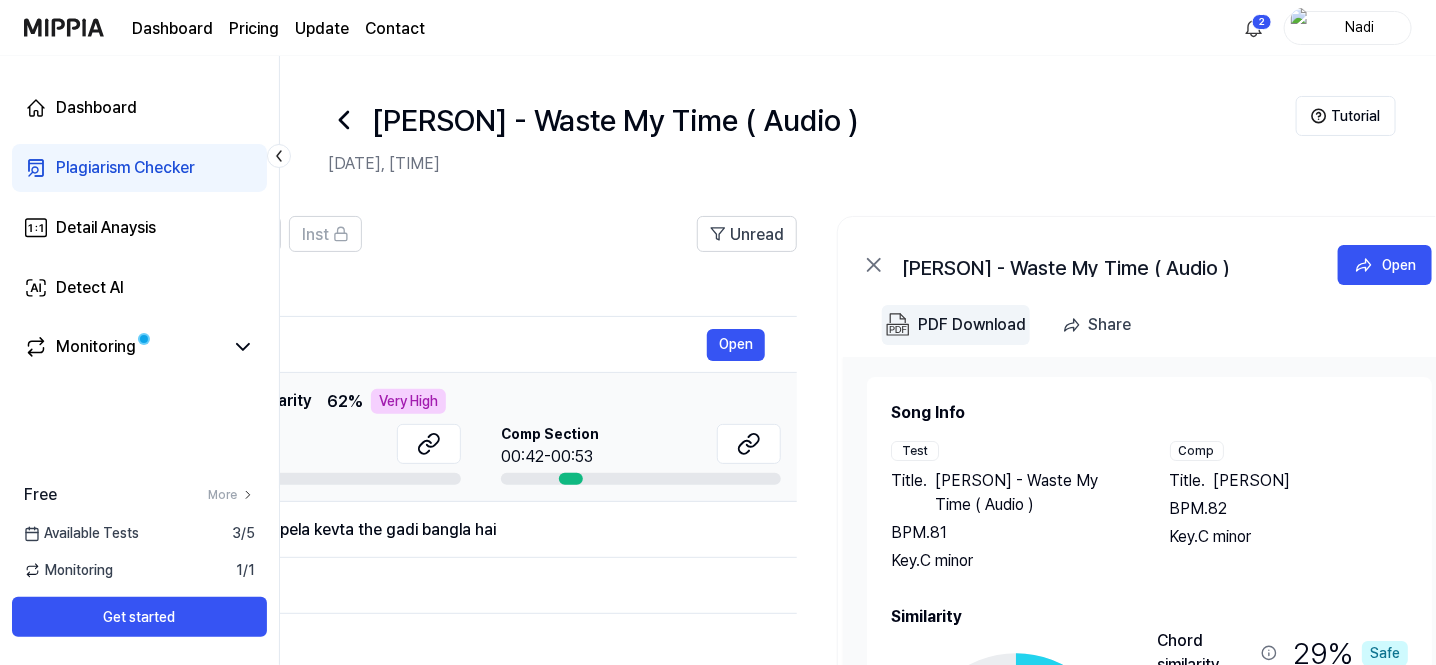 drag, startPoint x: 1337, startPoint y: 554, endPoint x: 941, endPoint y: 341, distance: 449.64987 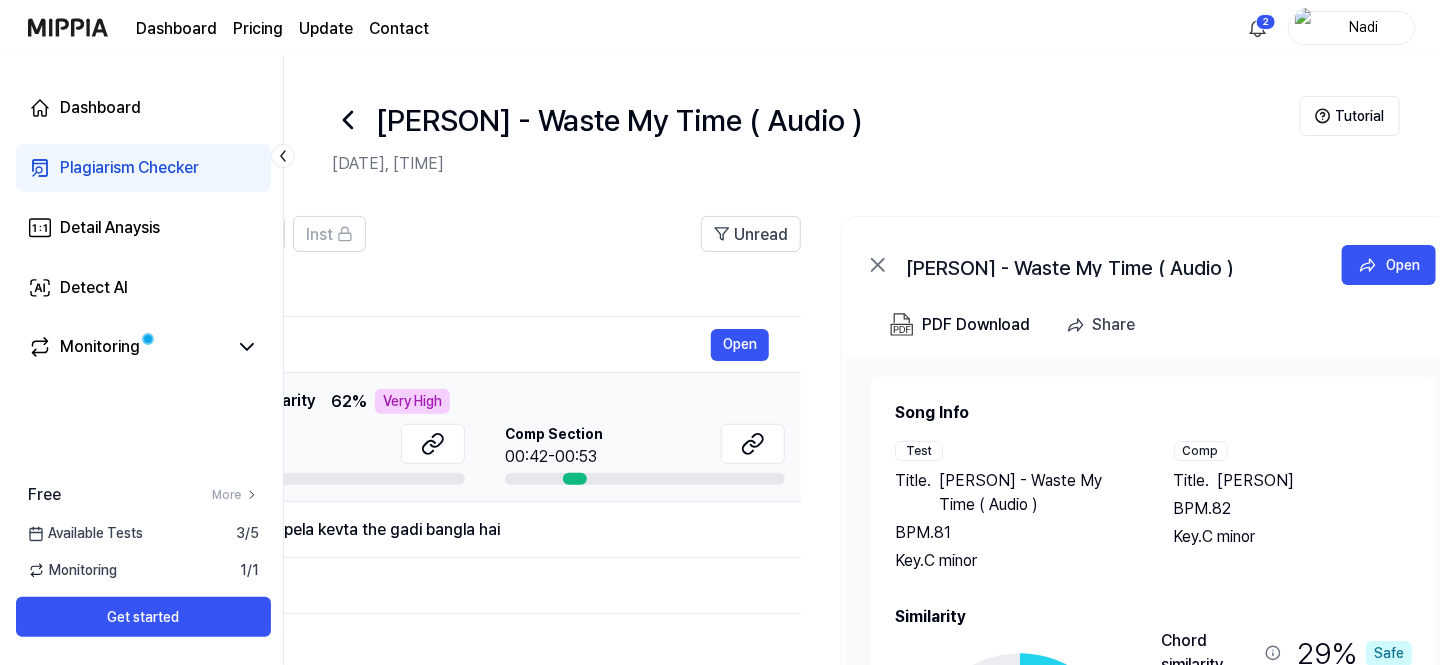 scroll, scrollTop: 0, scrollLeft: 455, axis: horizontal 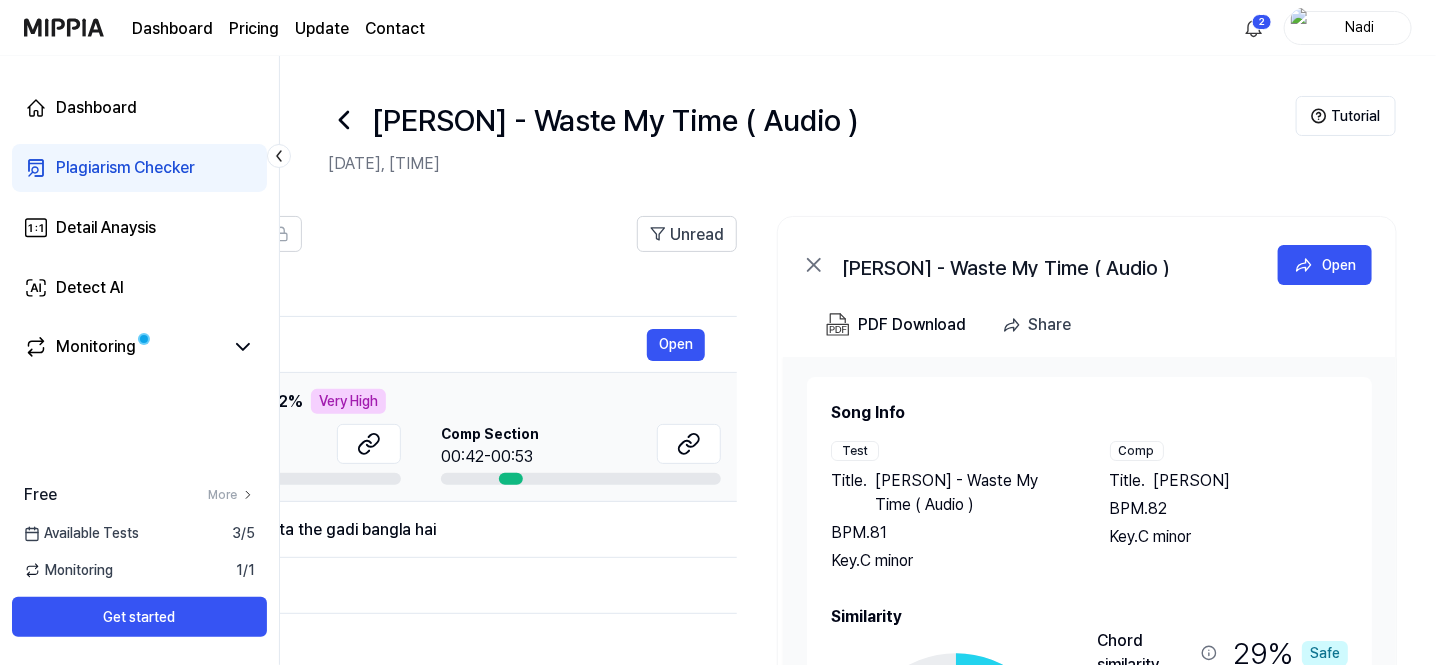 drag, startPoint x: 1132, startPoint y: 496, endPoint x: 1000, endPoint y: 450, distance: 139.78555 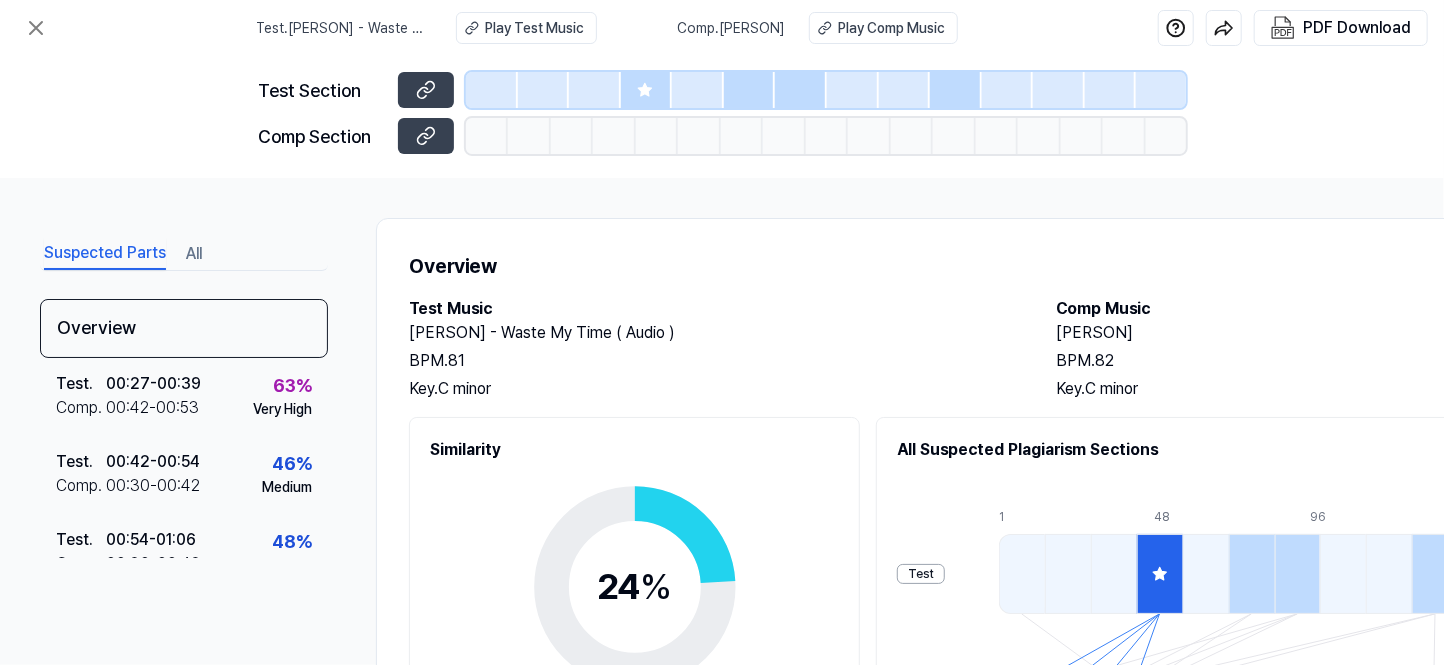 drag, startPoint x: 1128, startPoint y: 333, endPoint x: 1175, endPoint y: 333, distance: 47 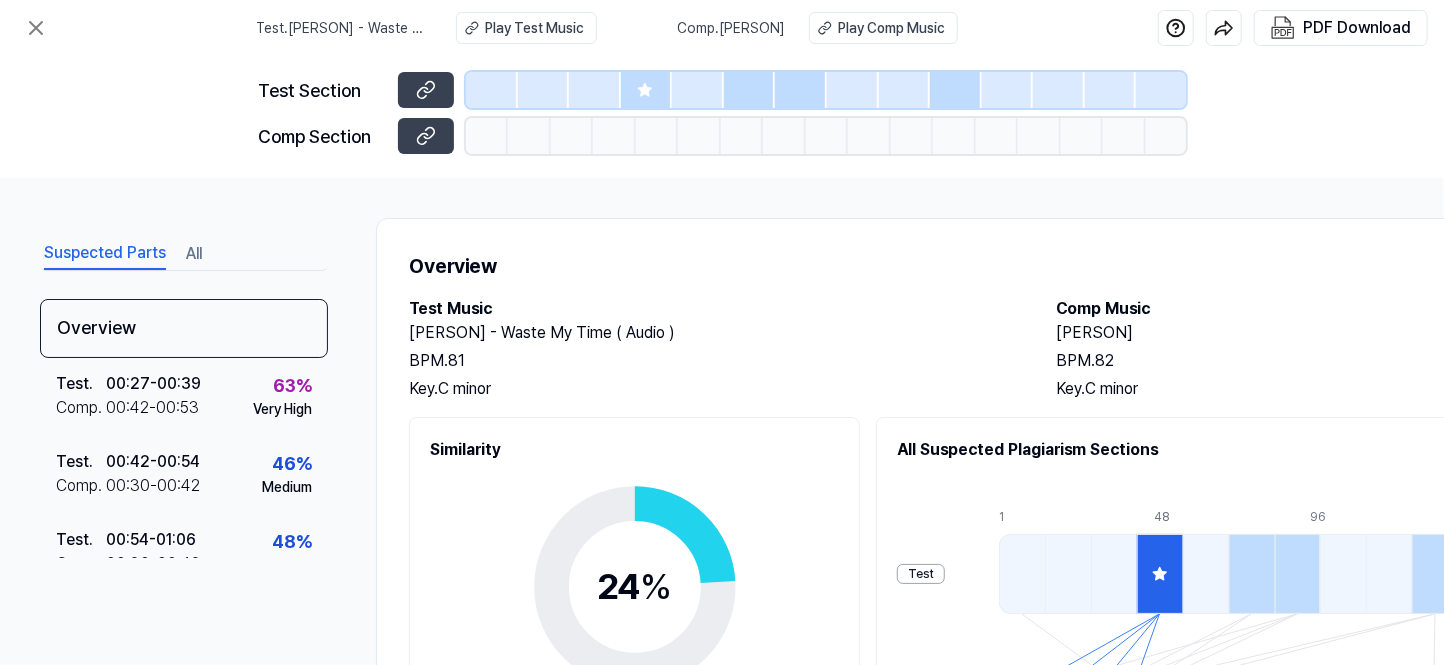 copy on "[PERSON]" 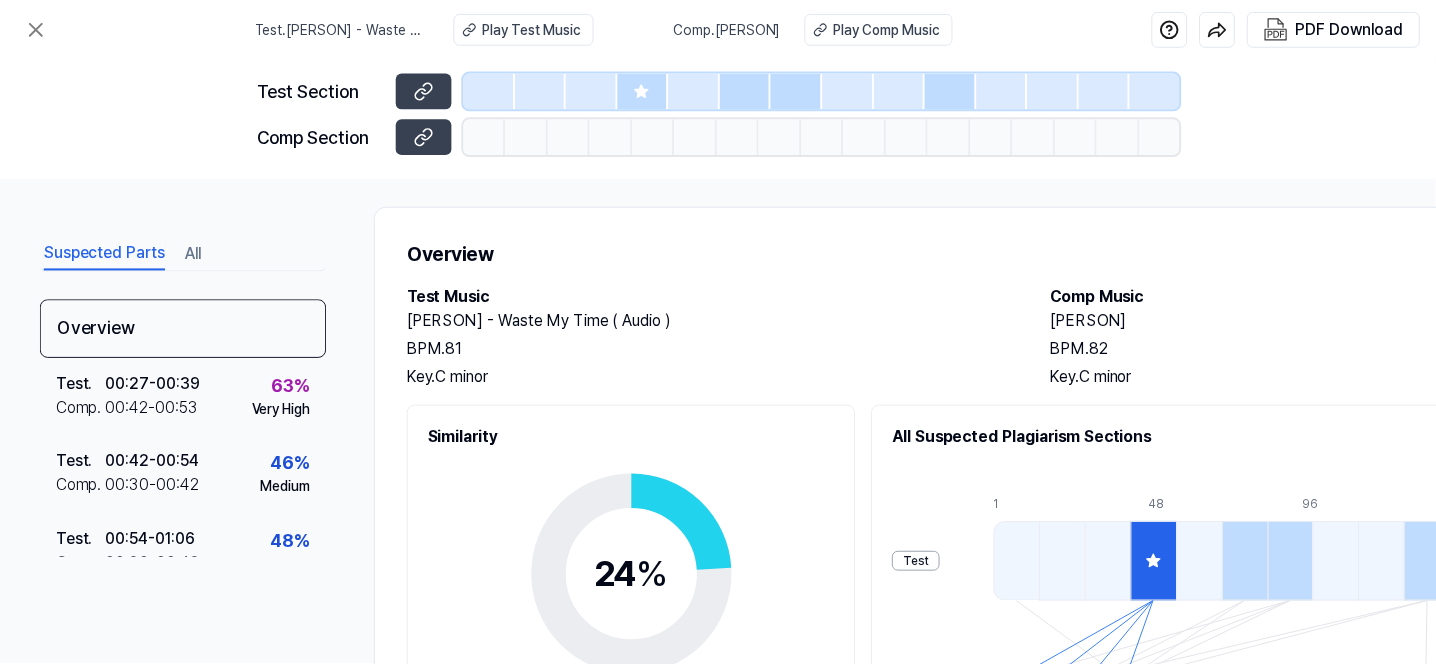 scroll, scrollTop: 0, scrollLeft: 0, axis: both 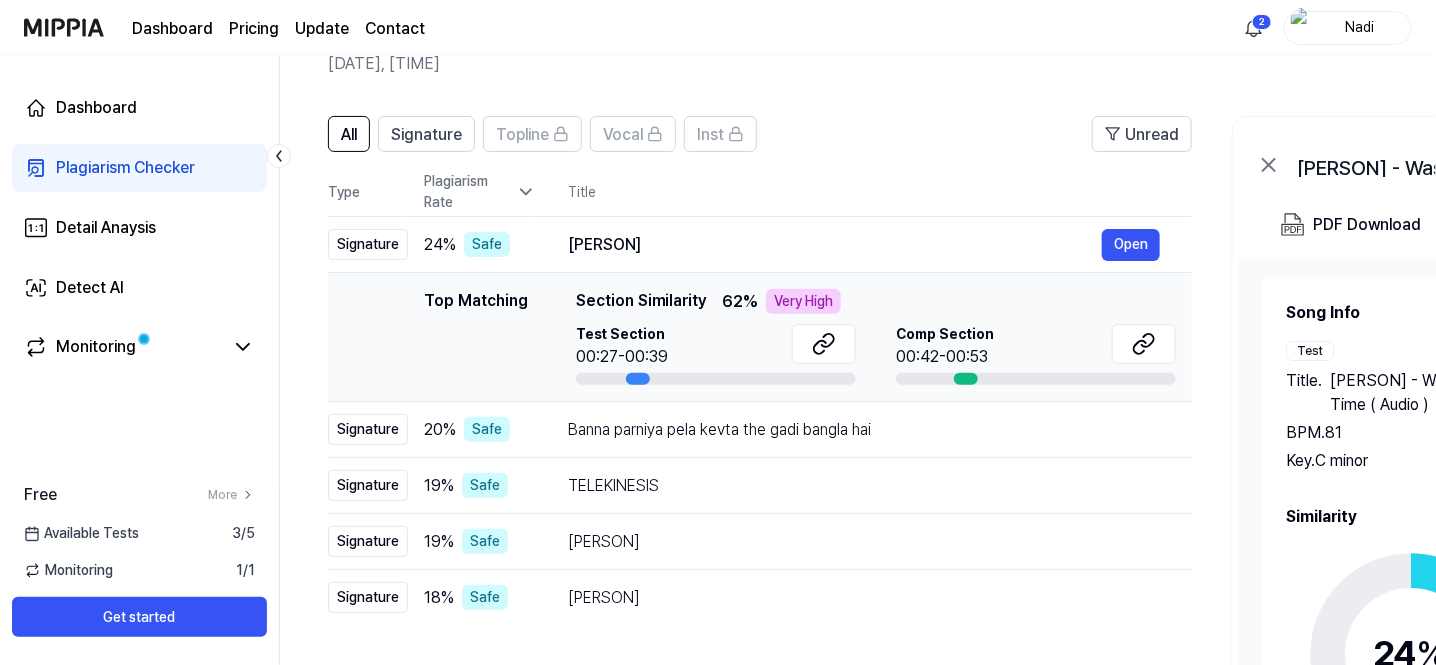 click on "Plagiarism Rate" at bounding box center (480, 192) 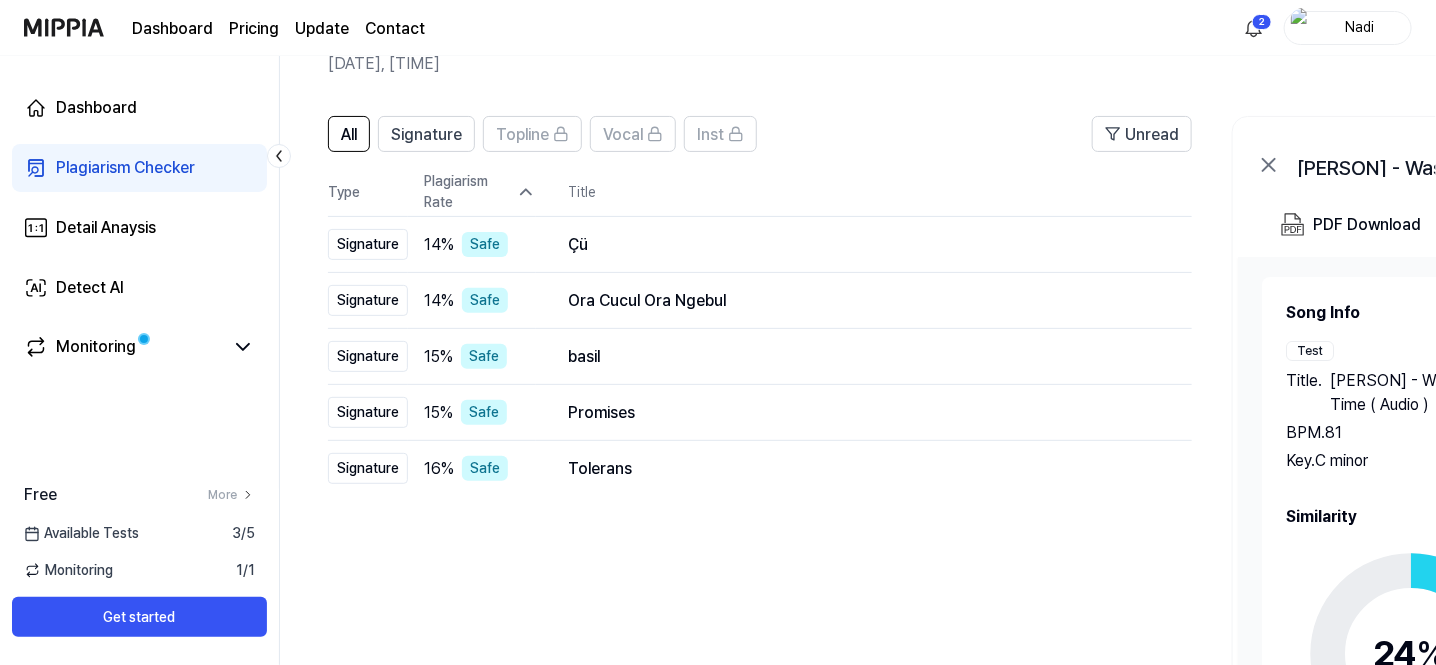 click on "Plagiarism Rate" at bounding box center [480, 192] 